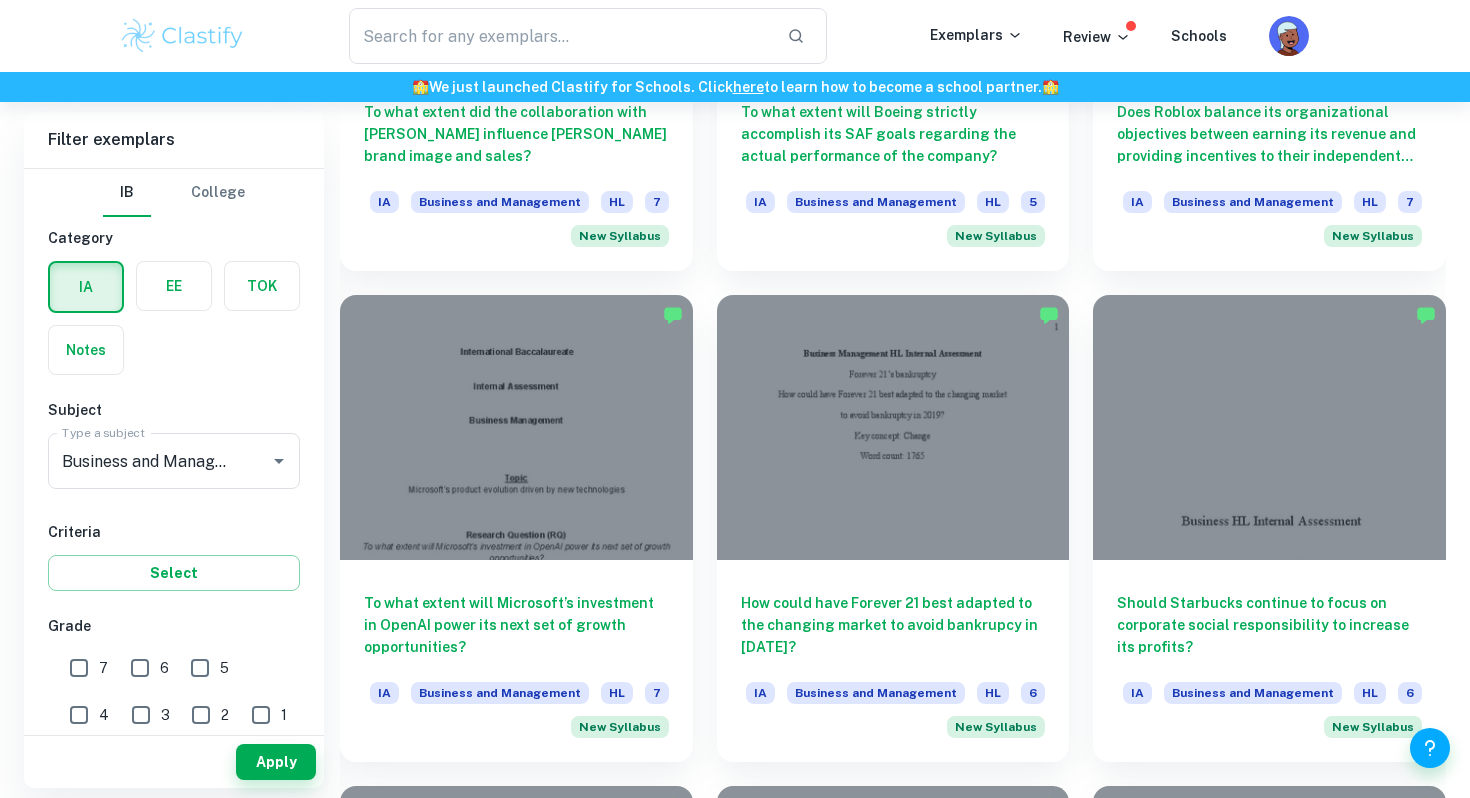 scroll, scrollTop: 3300, scrollLeft: 0, axis: vertical 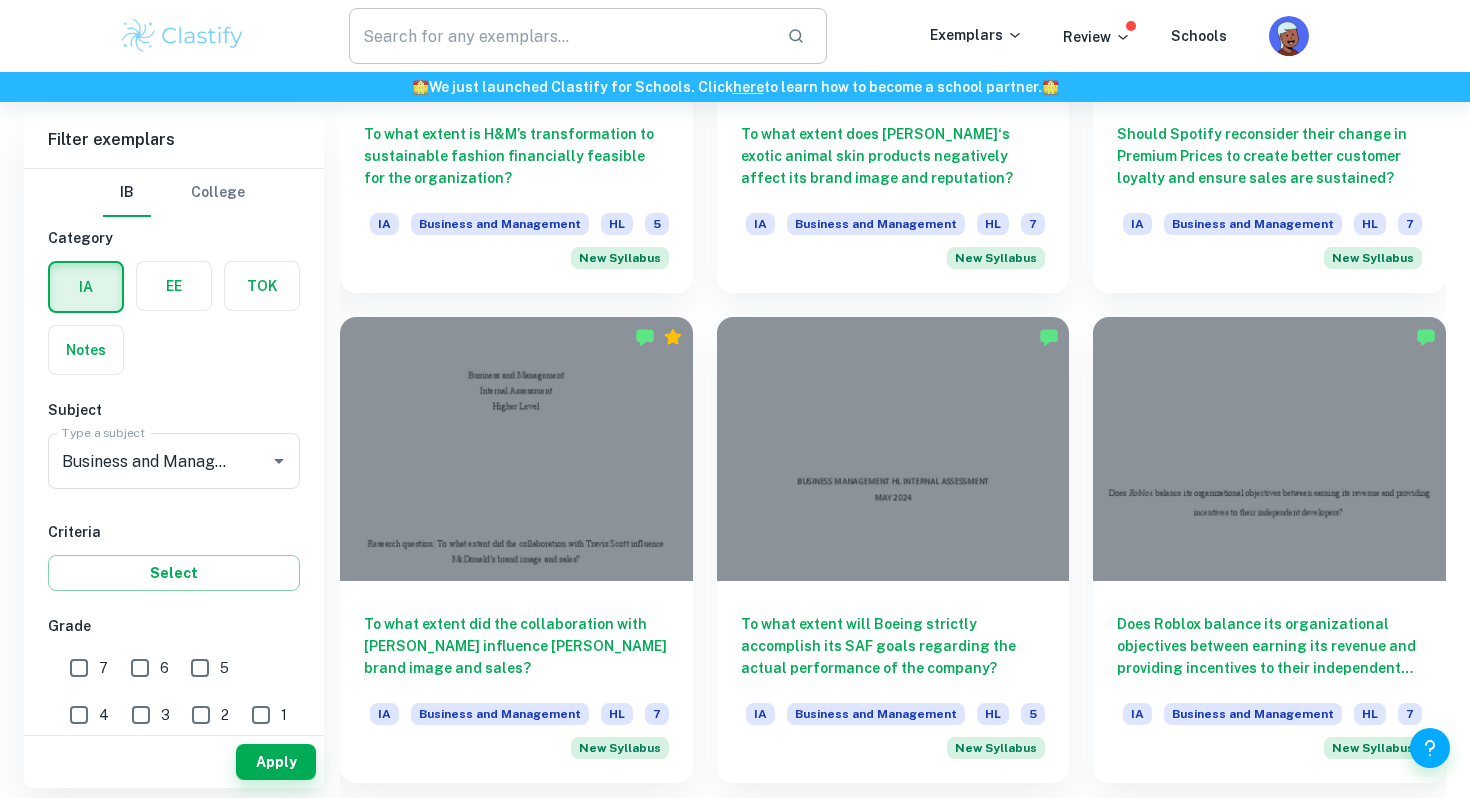 click at bounding box center (560, 36) 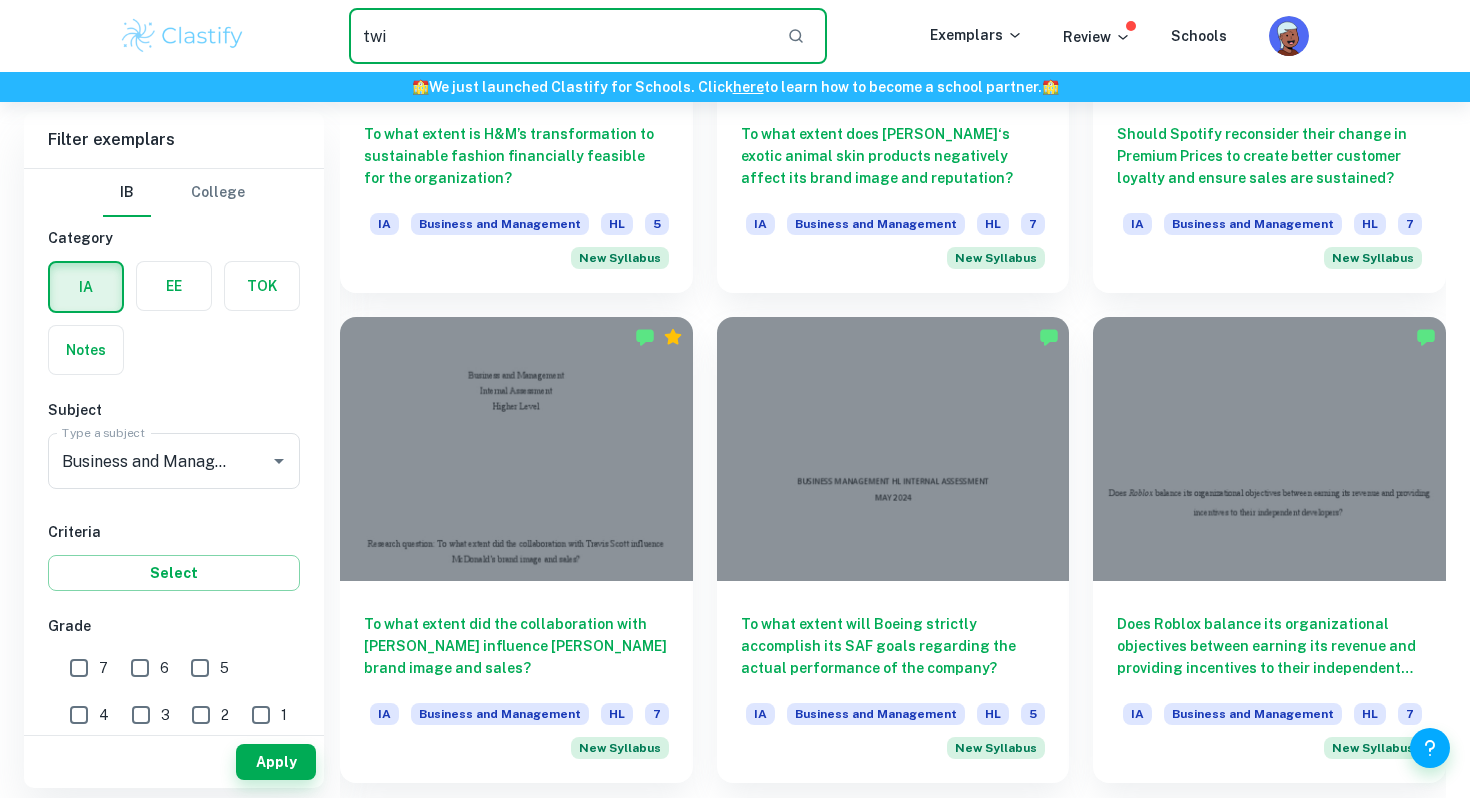 type on "twi" 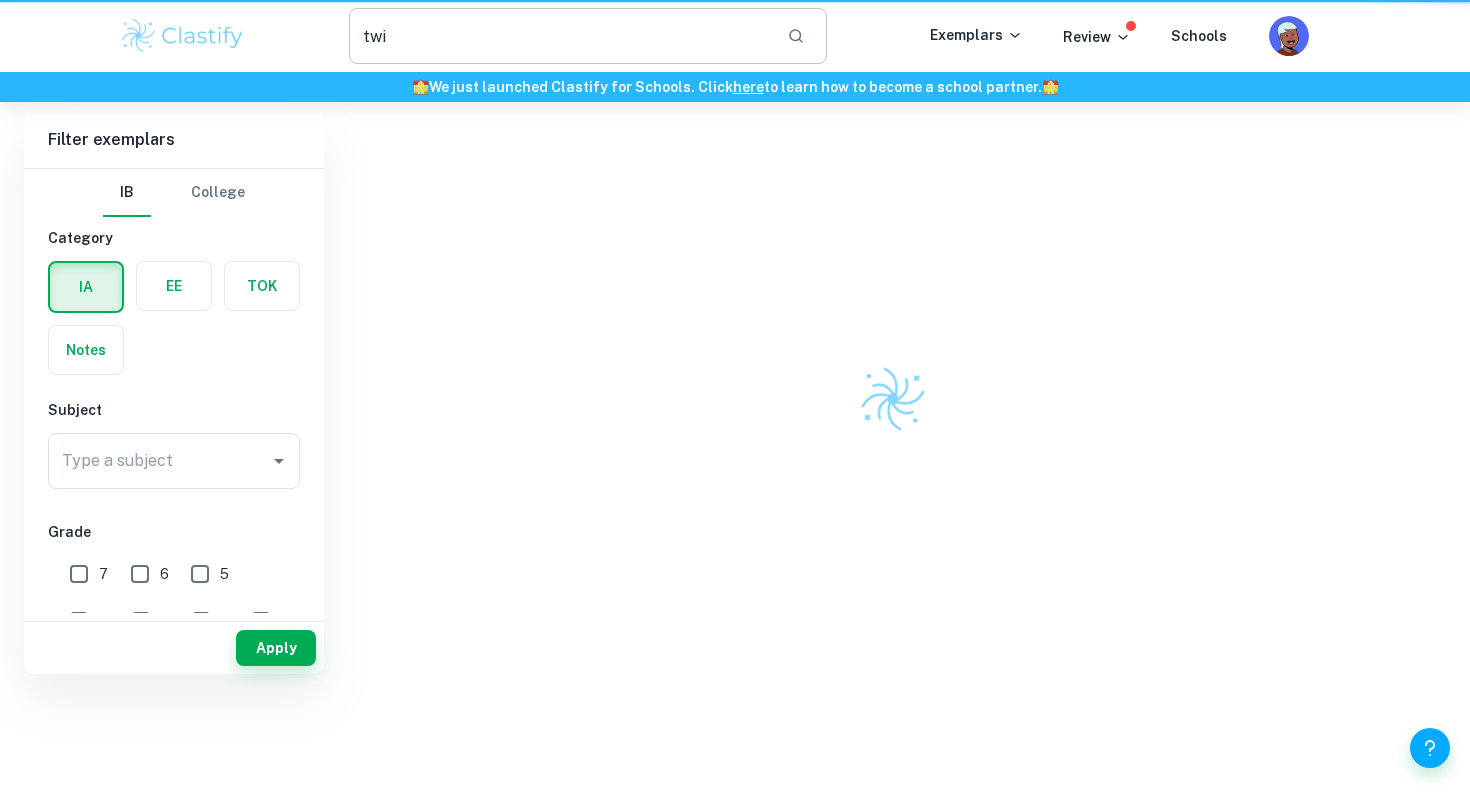 scroll, scrollTop: 0, scrollLeft: 0, axis: both 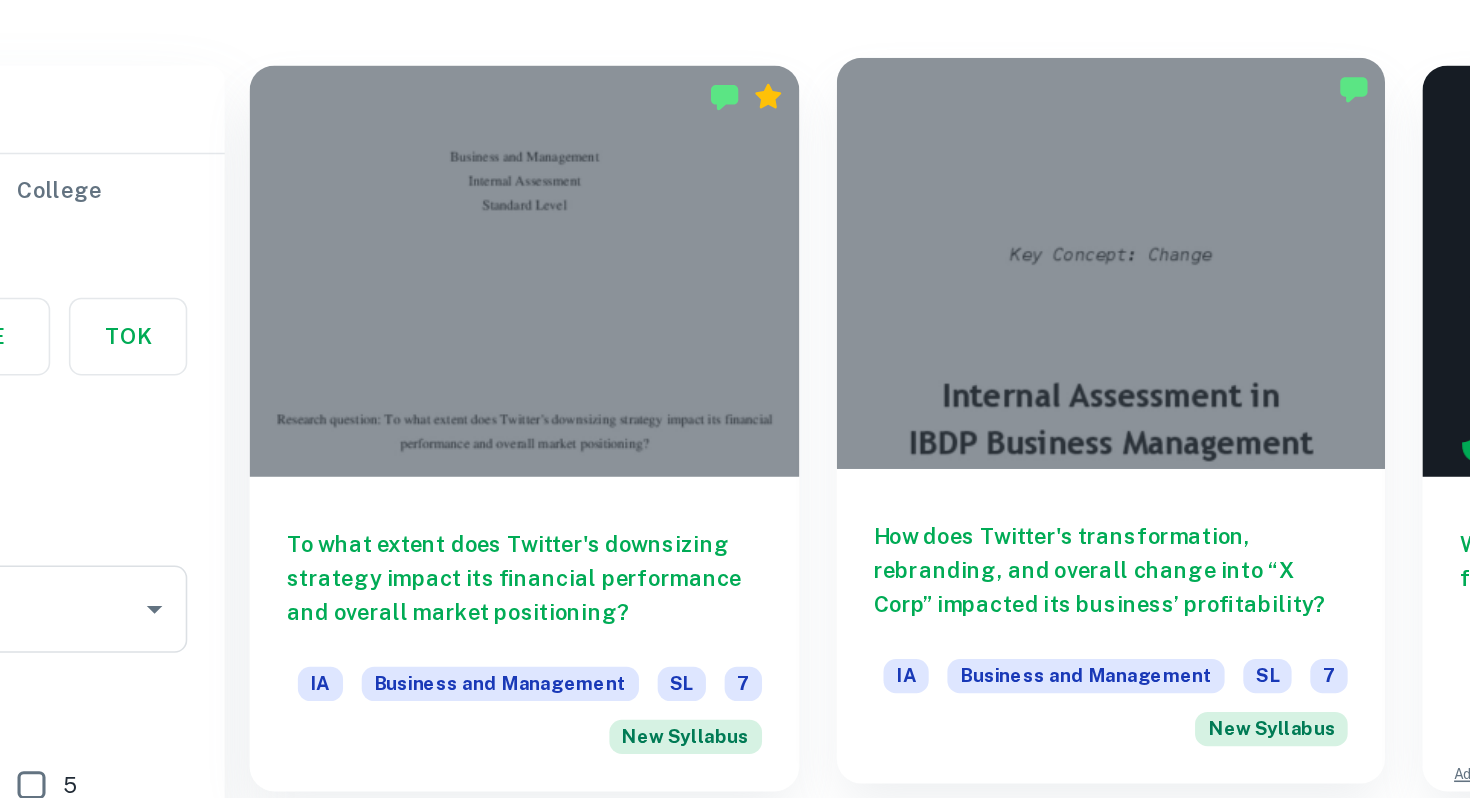 click at bounding box center [893, 345] 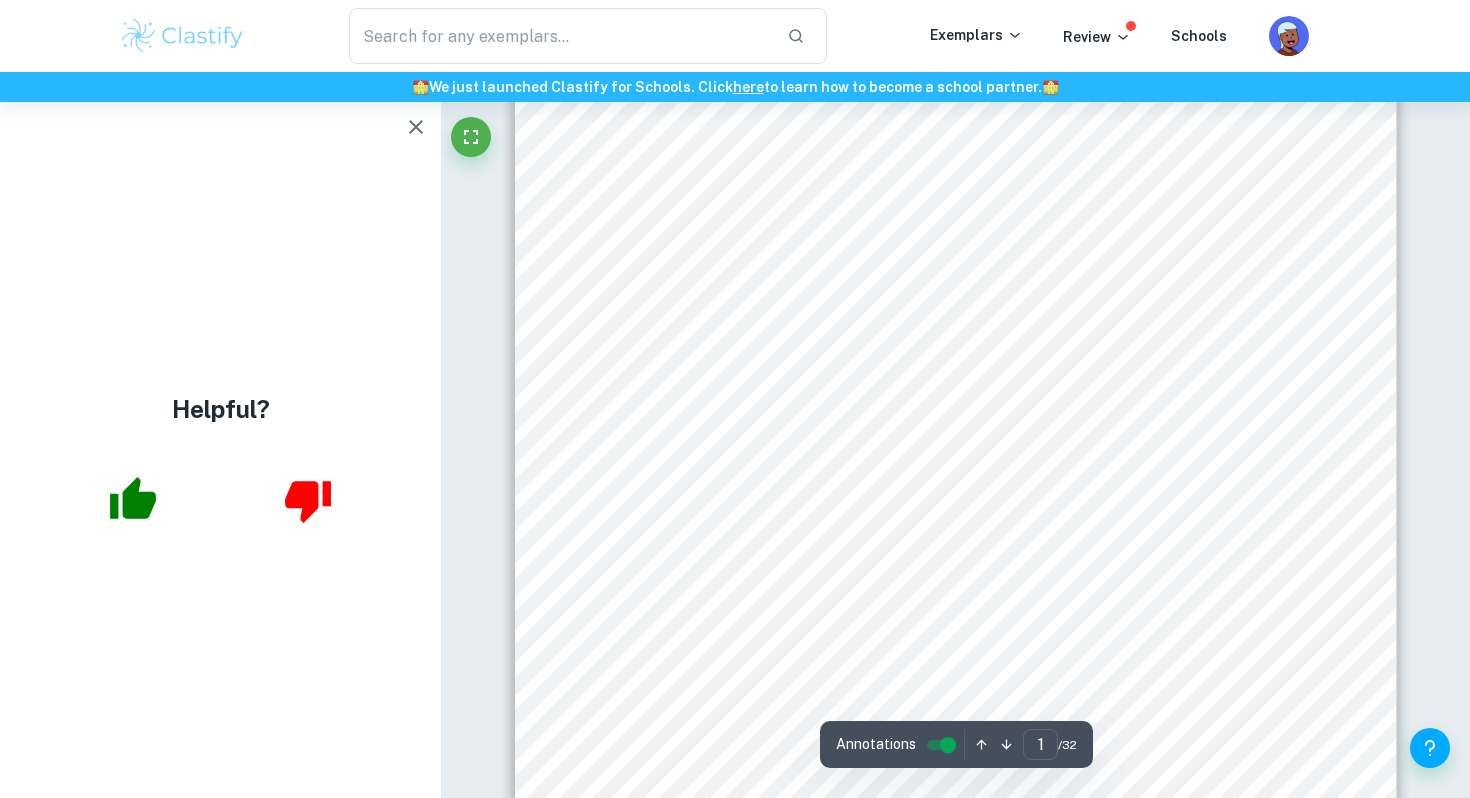 scroll, scrollTop: 411, scrollLeft: 0, axis: vertical 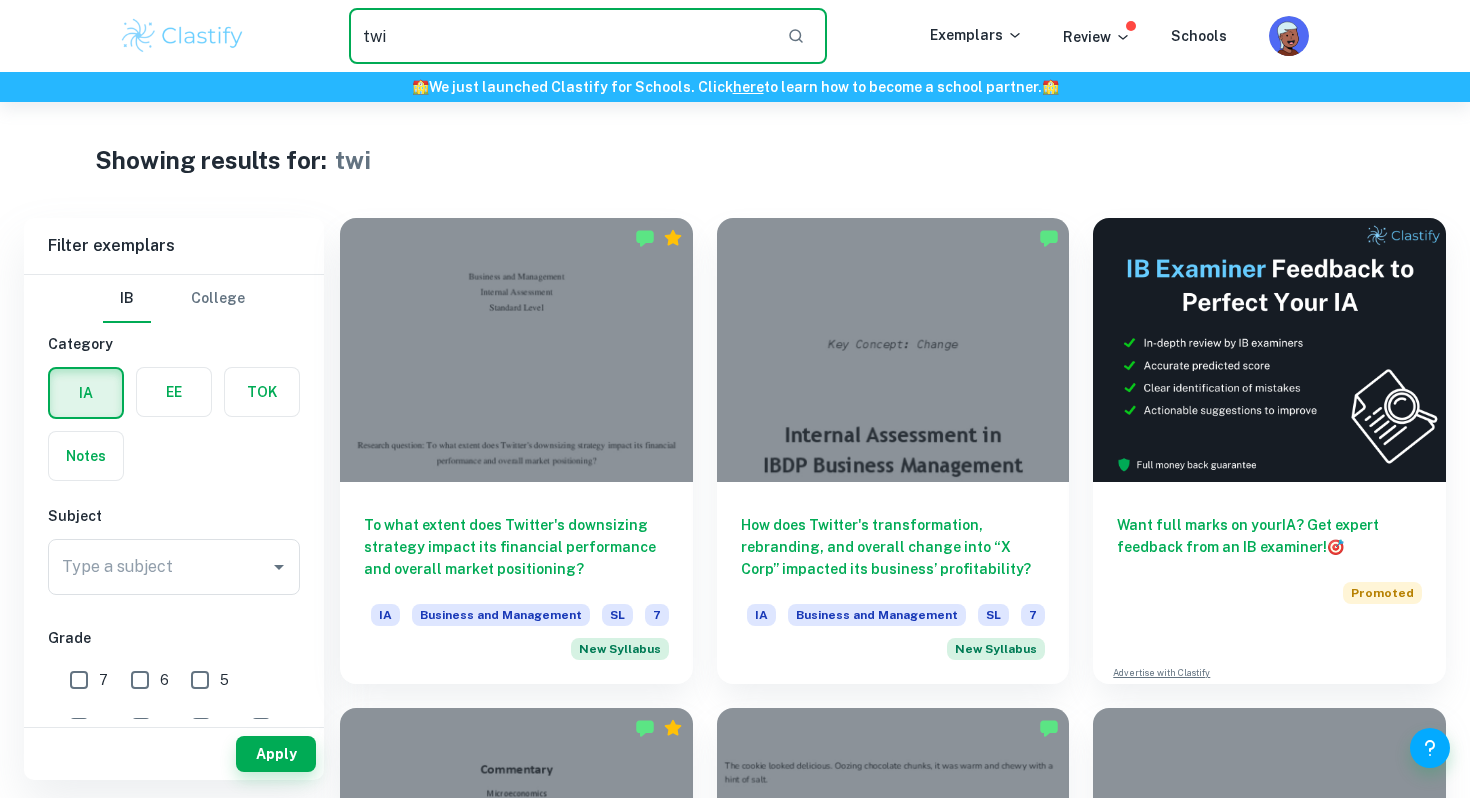 click on "twi" at bounding box center (560, 36) 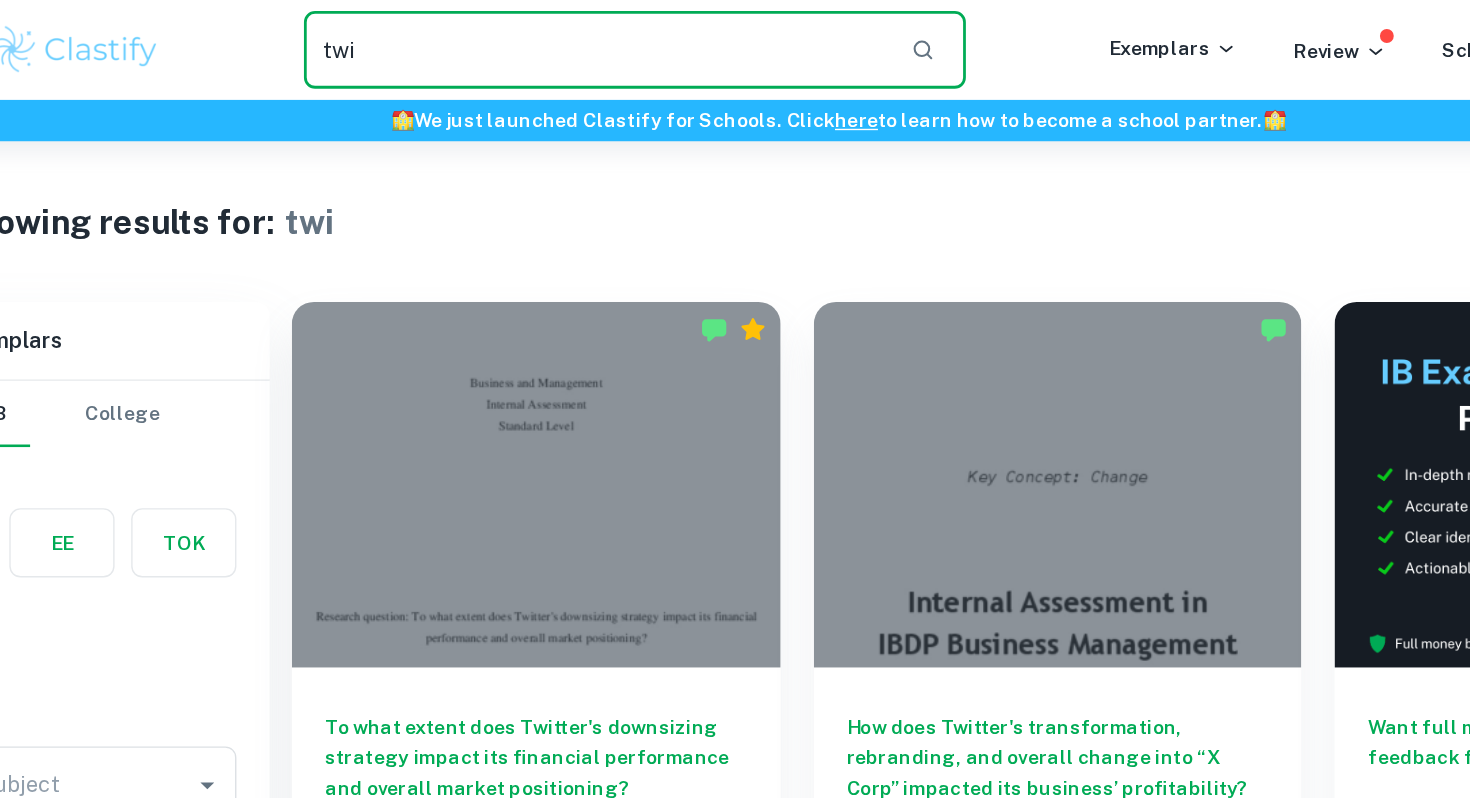 click on "twi" at bounding box center [560, 36] 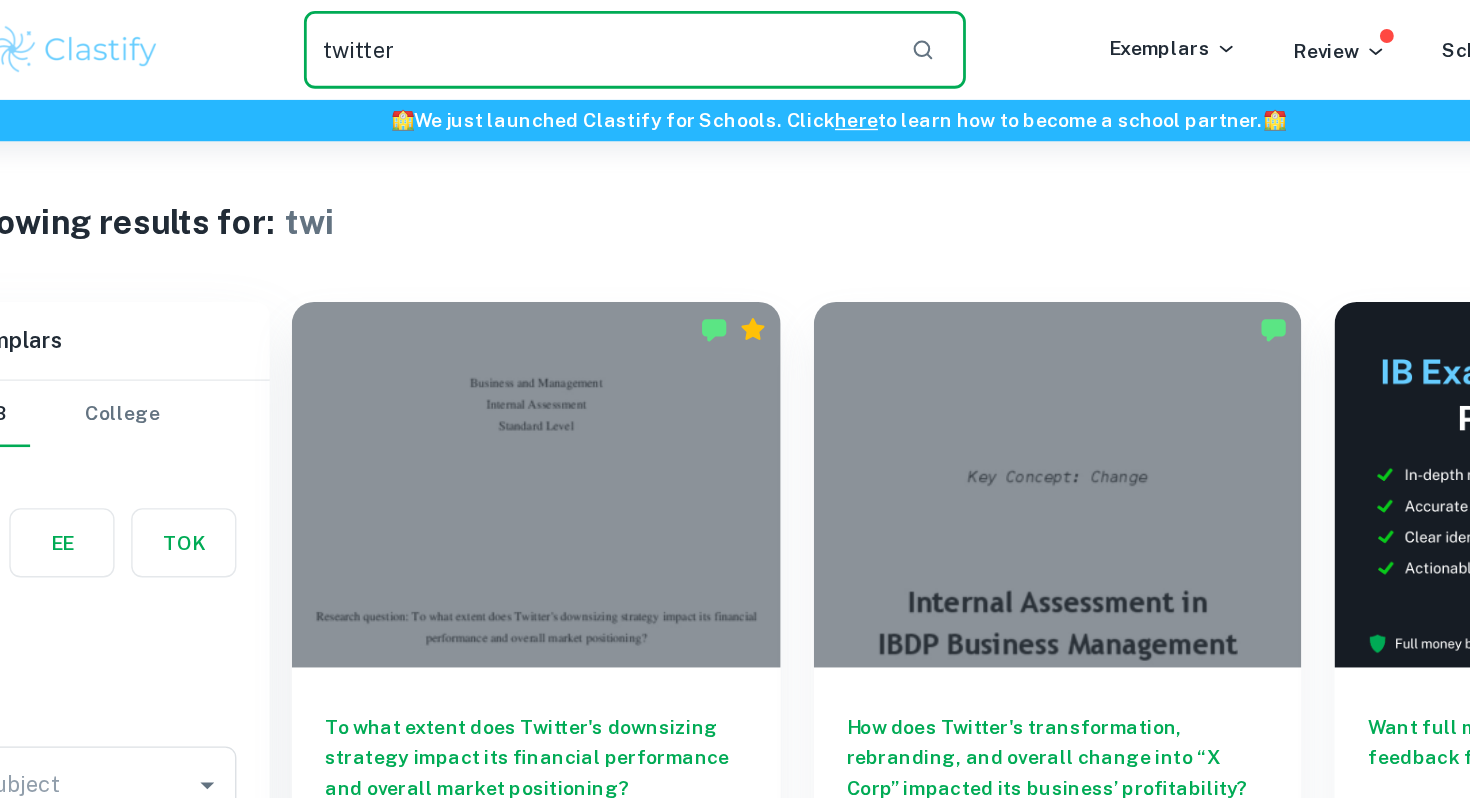 type on "twitter" 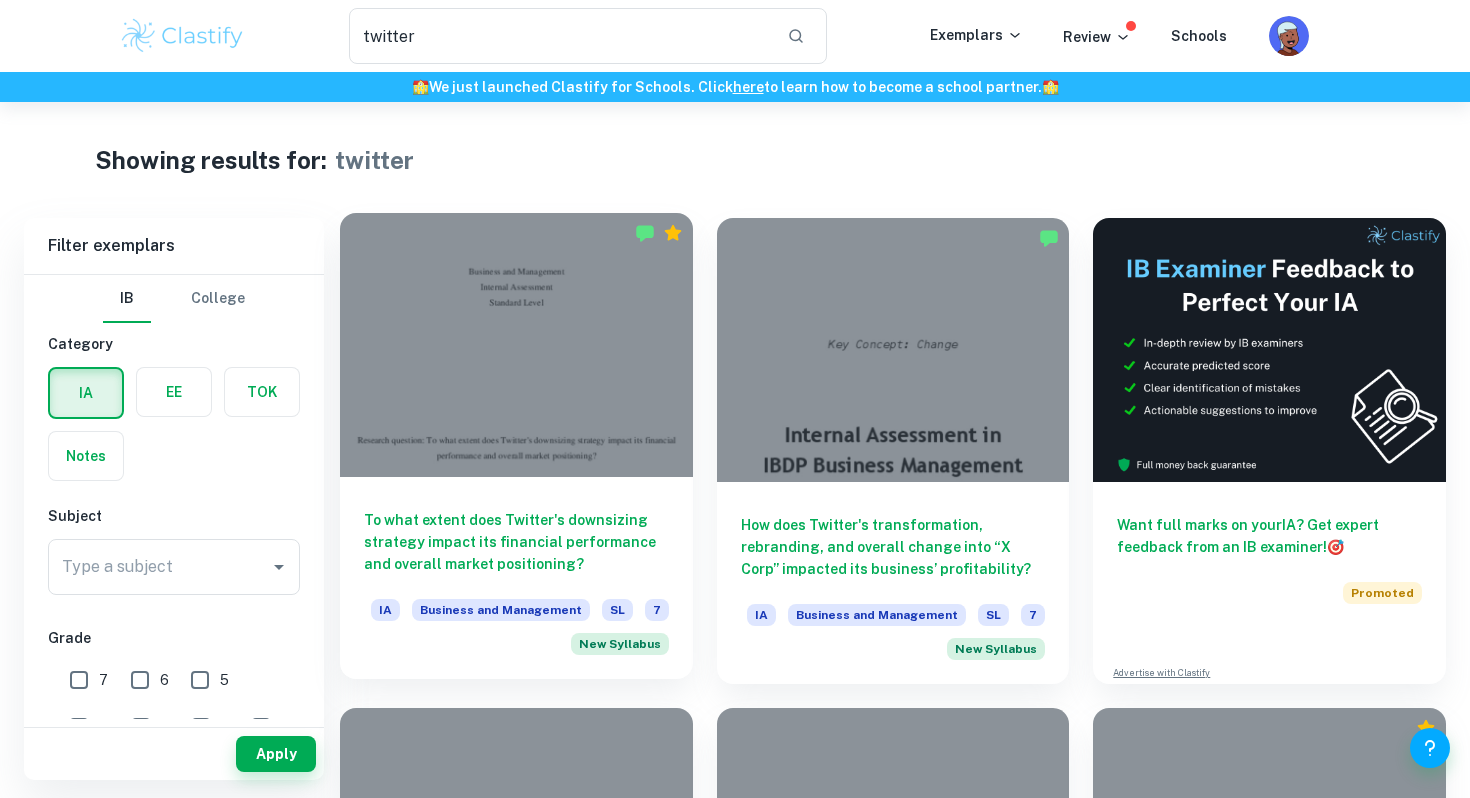 click at bounding box center (516, 345) 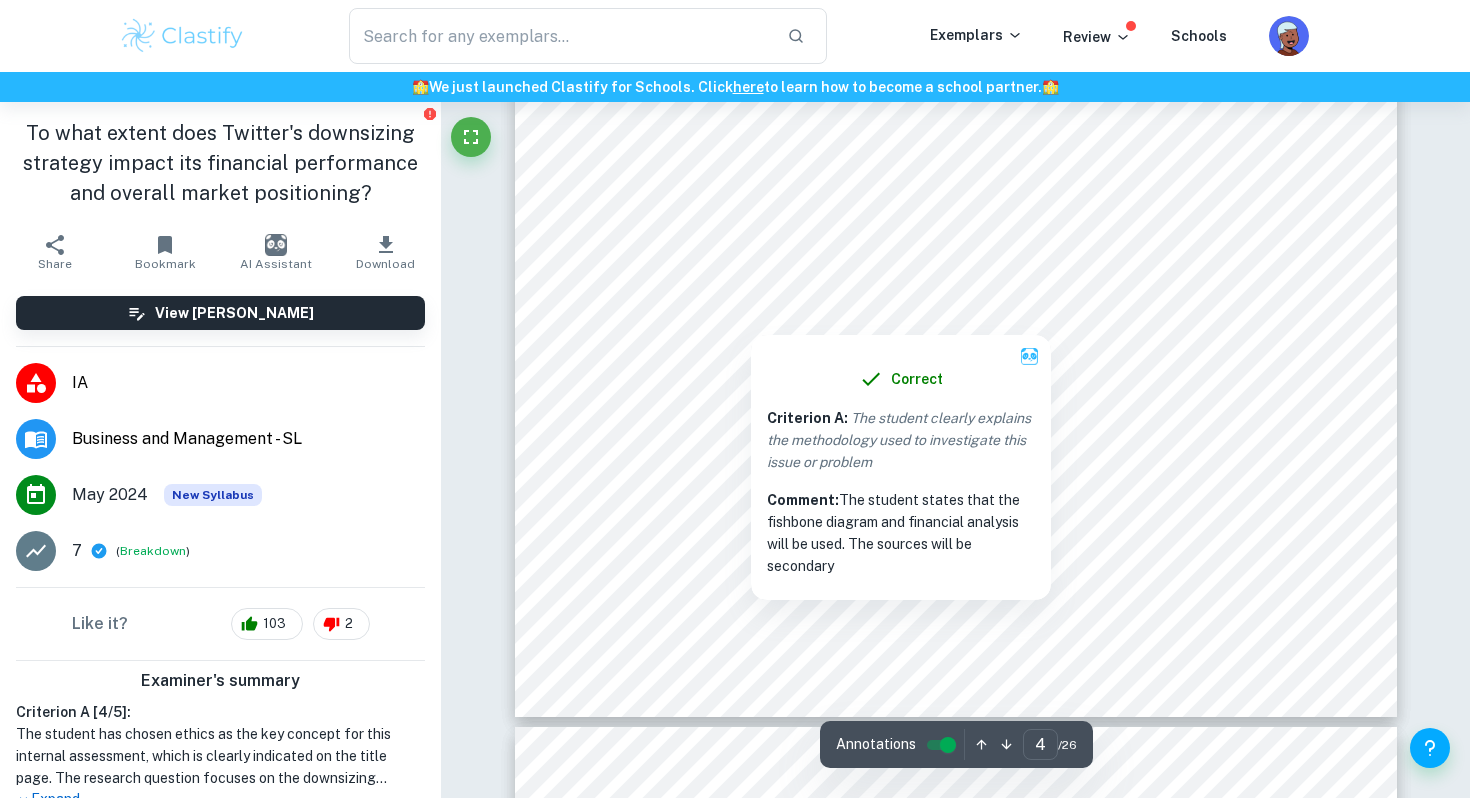 scroll, scrollTop: 3901, scrollLeft: 0, axis: vertical 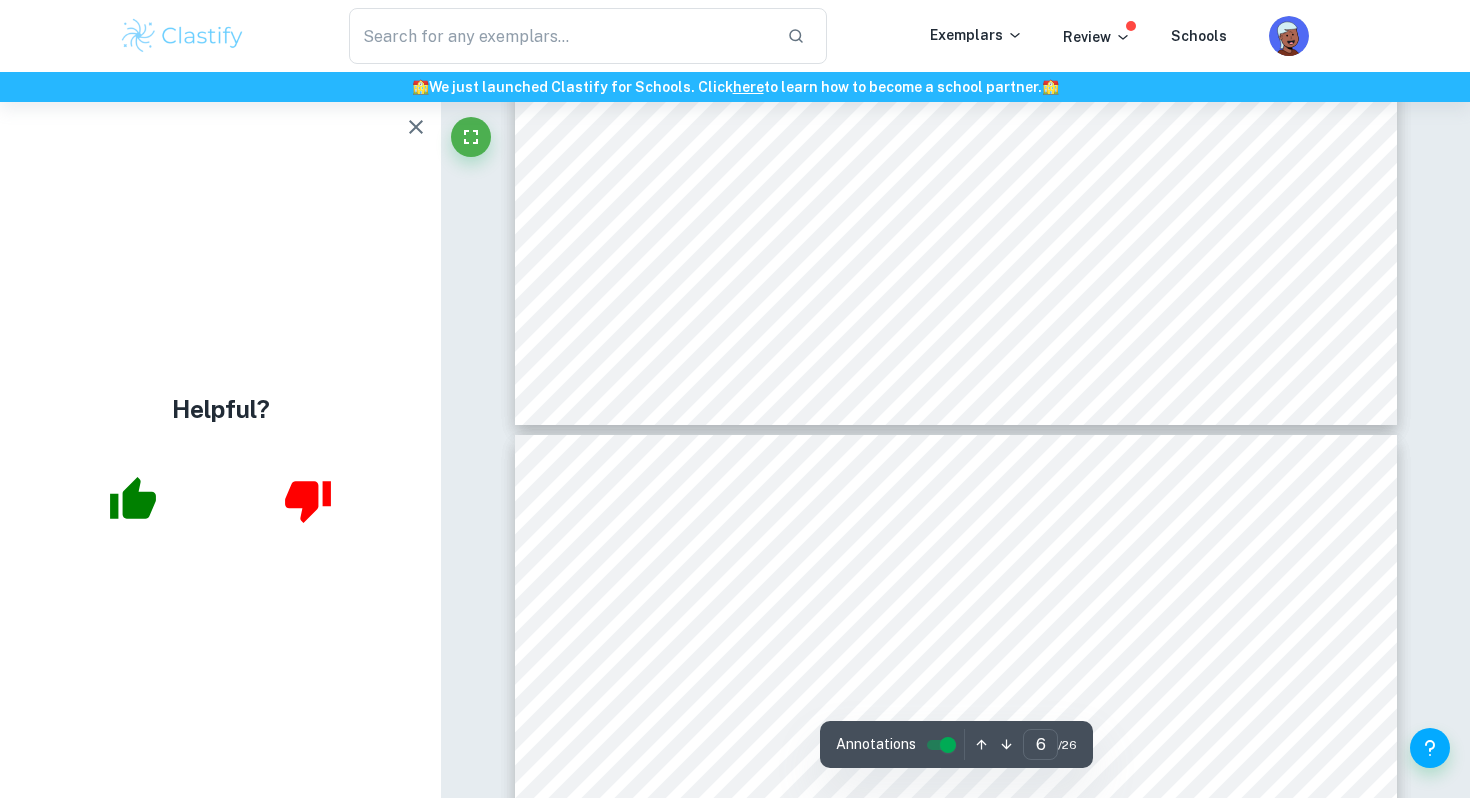 type on "7" 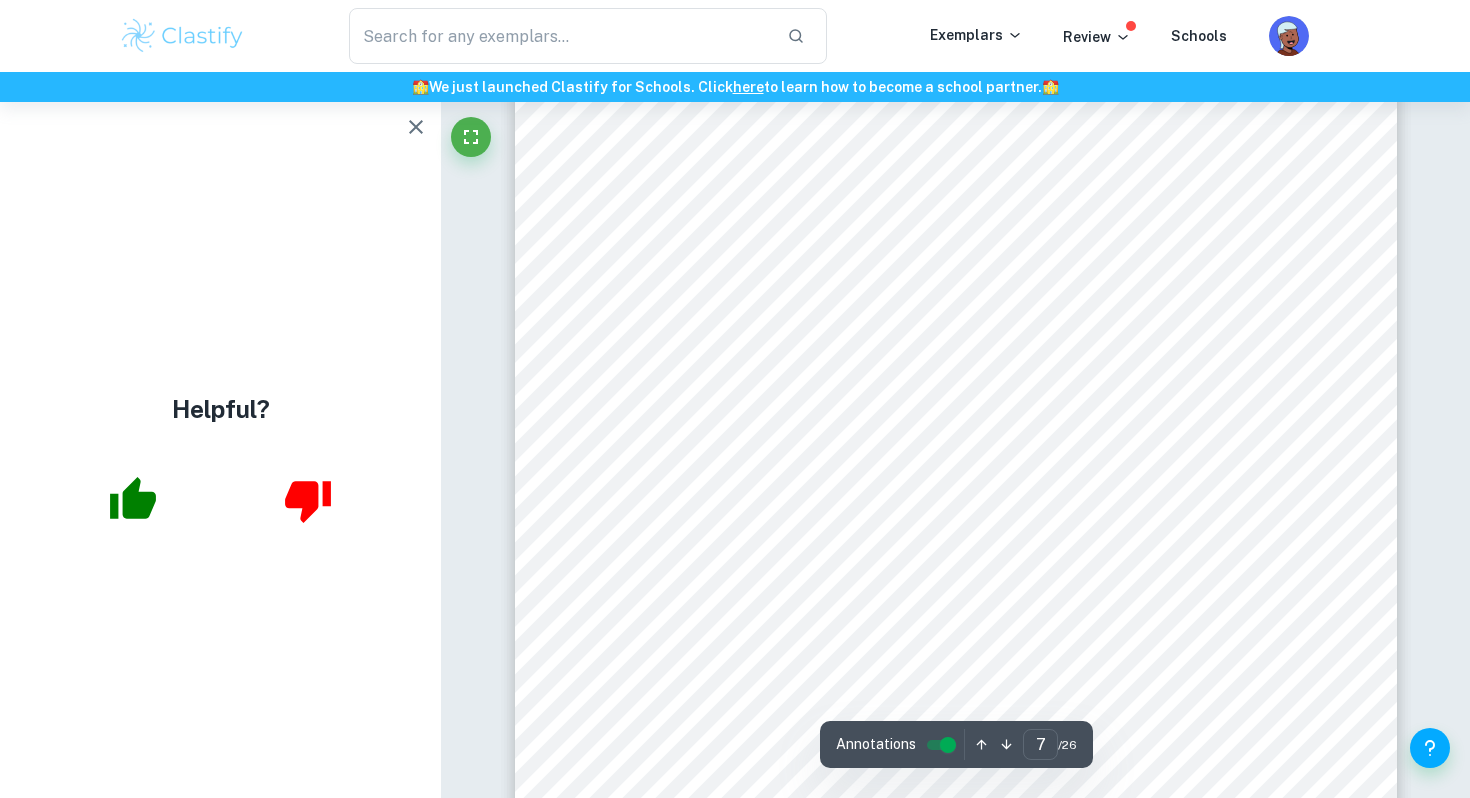 scroll, scrollTop: 7920, scrollLeft: 0, axis: vertical 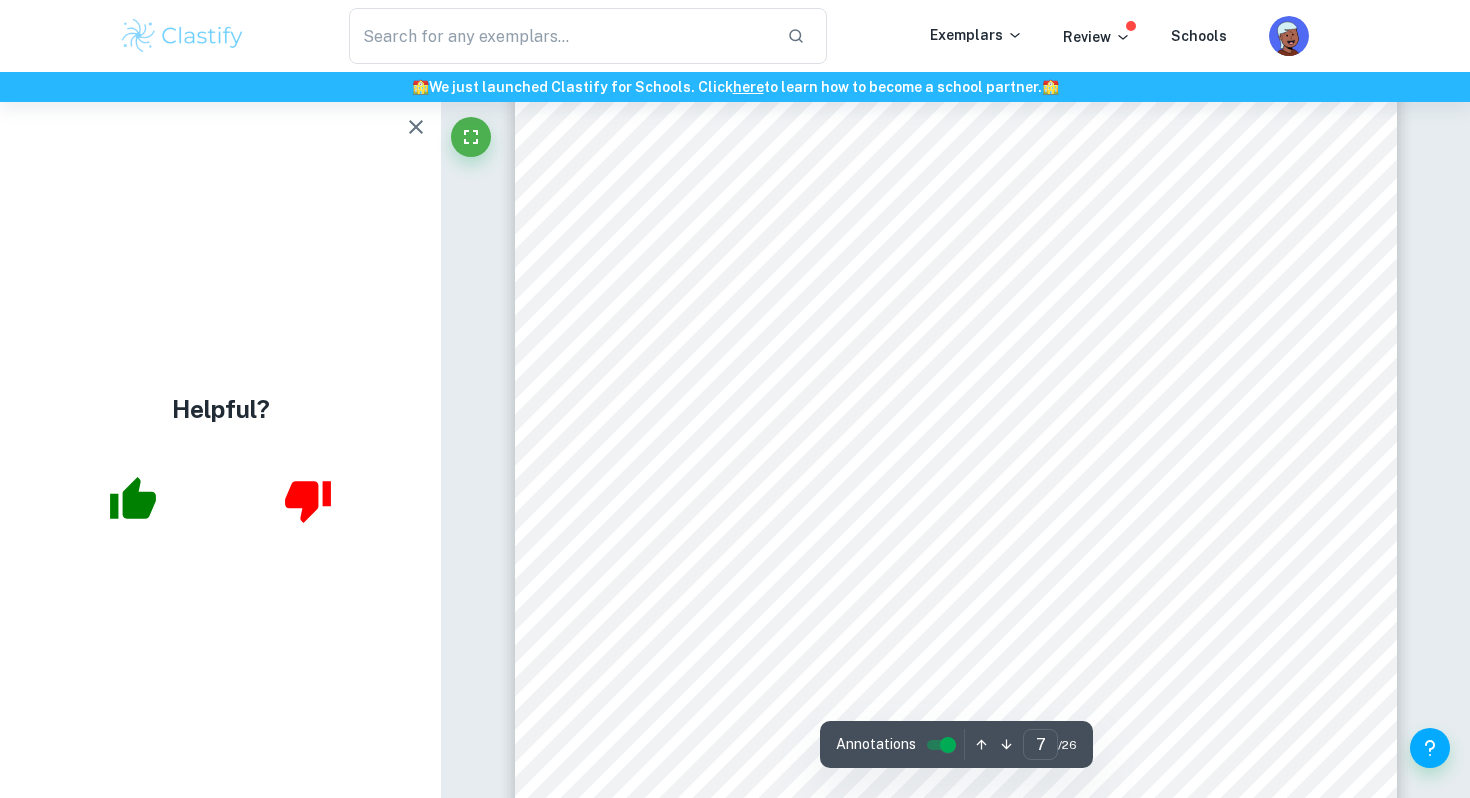 type on "twitter" 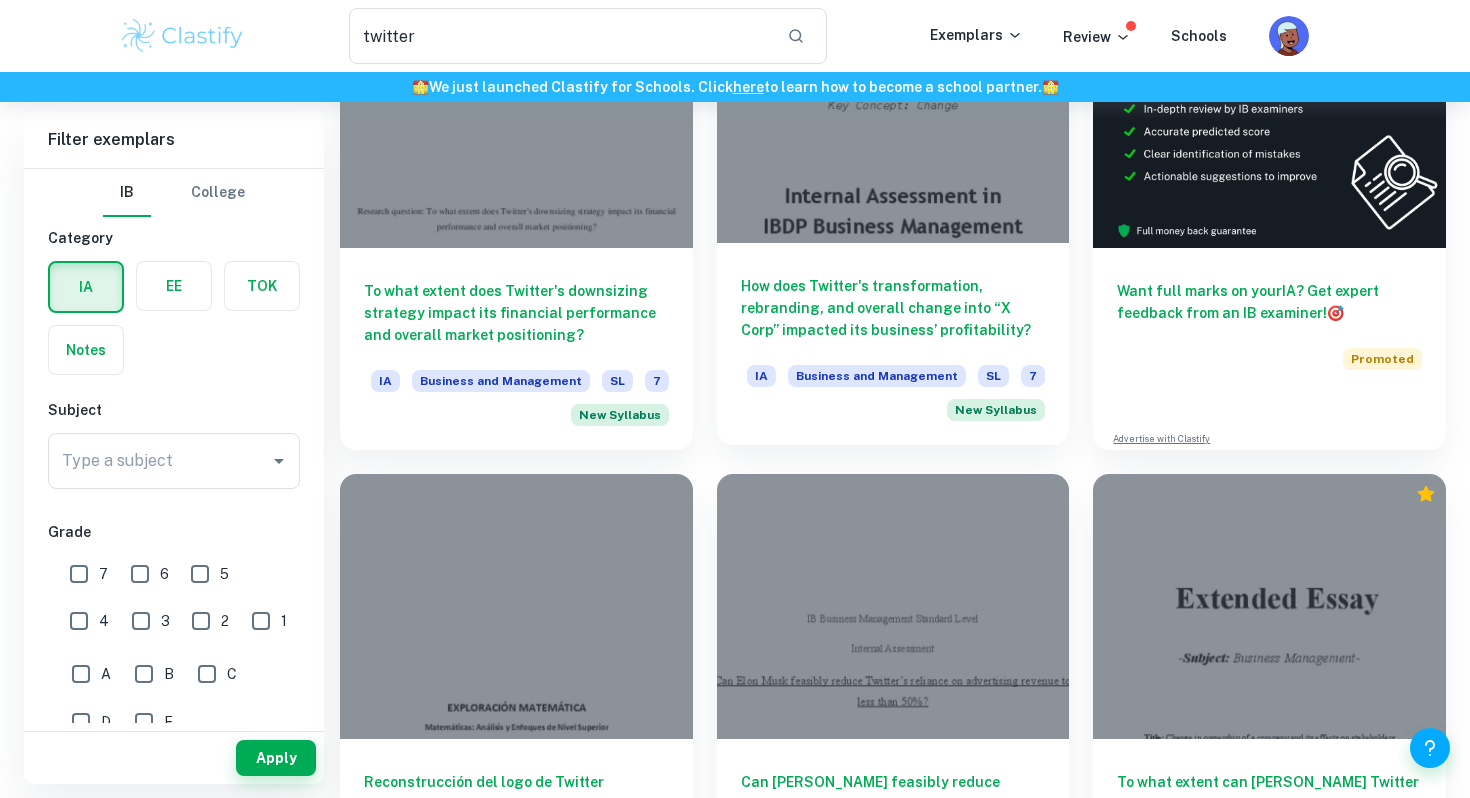 scroll, scrollTop: 0, scrollLeft: 0, axis: both 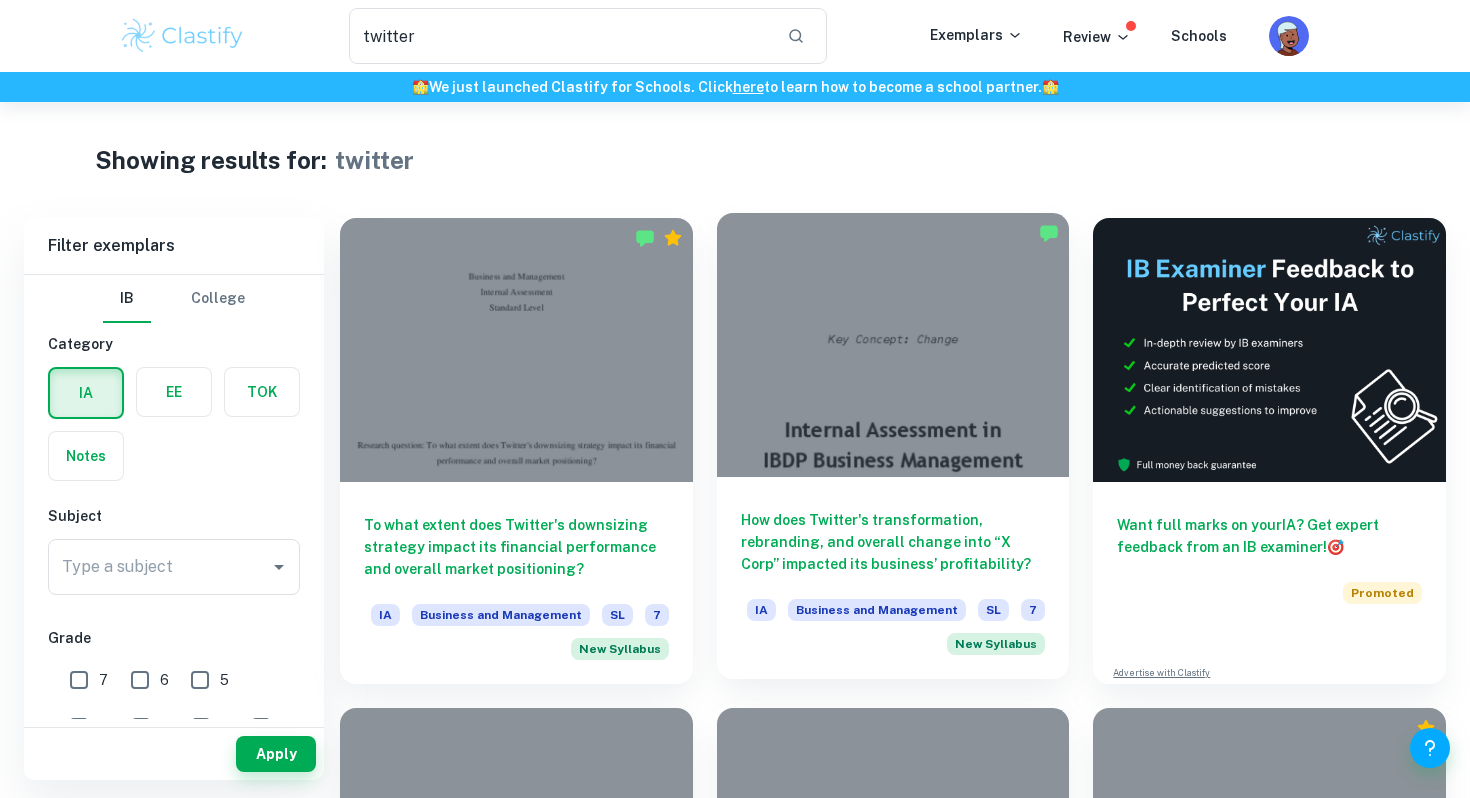 click at bounding box center [893, 345] 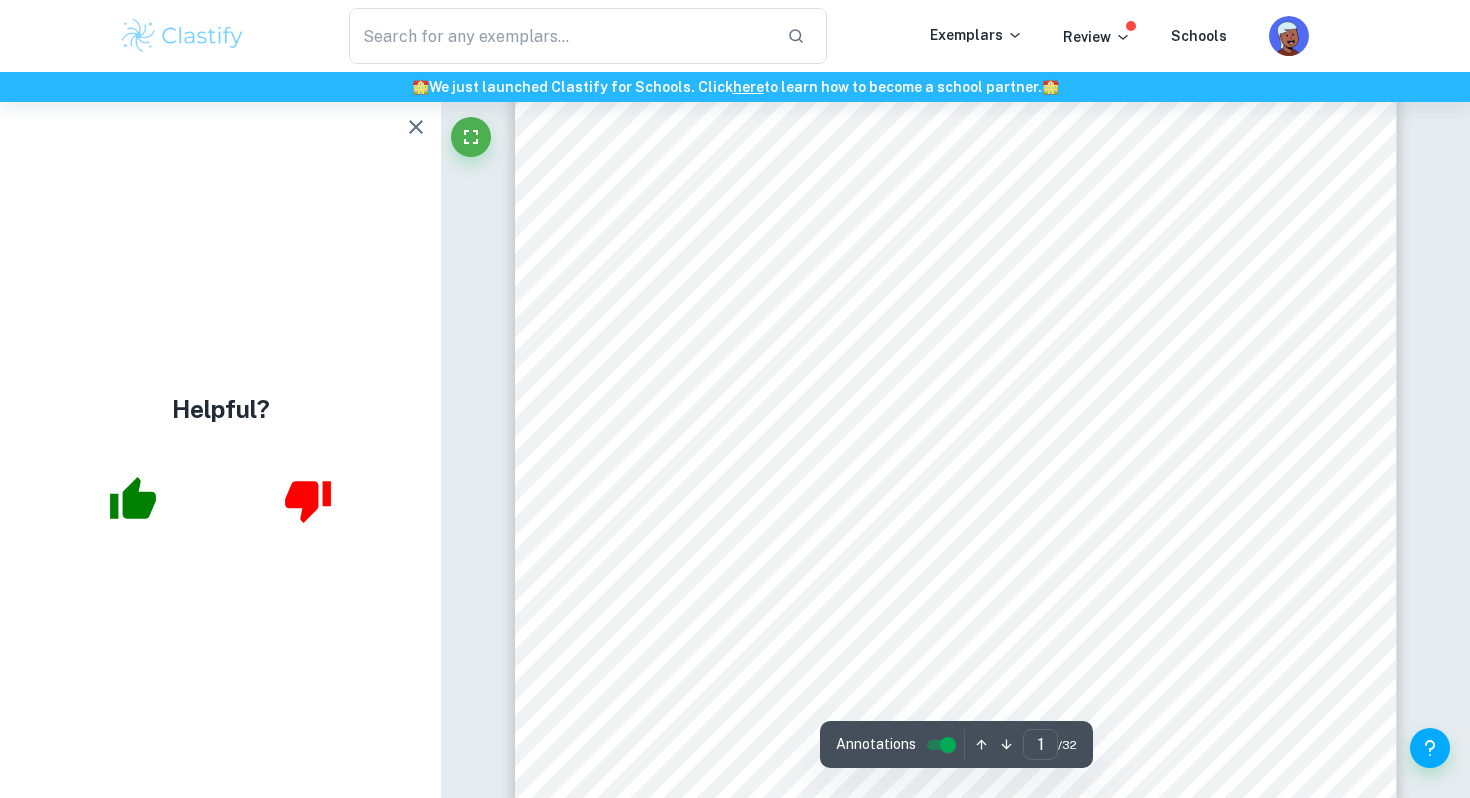 scroll, scrollTop: 208, scrollLeft: 0, axis: vertical 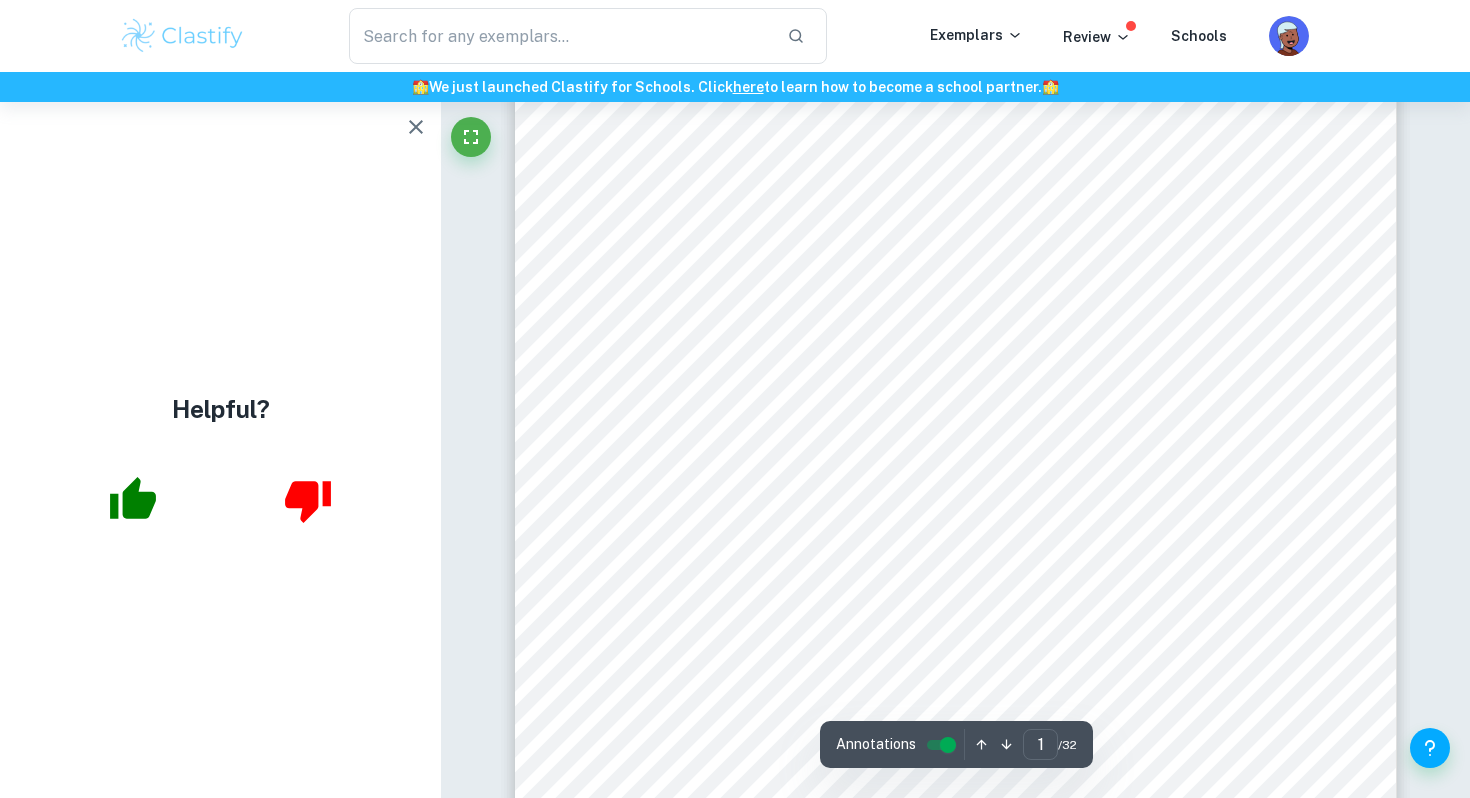 click 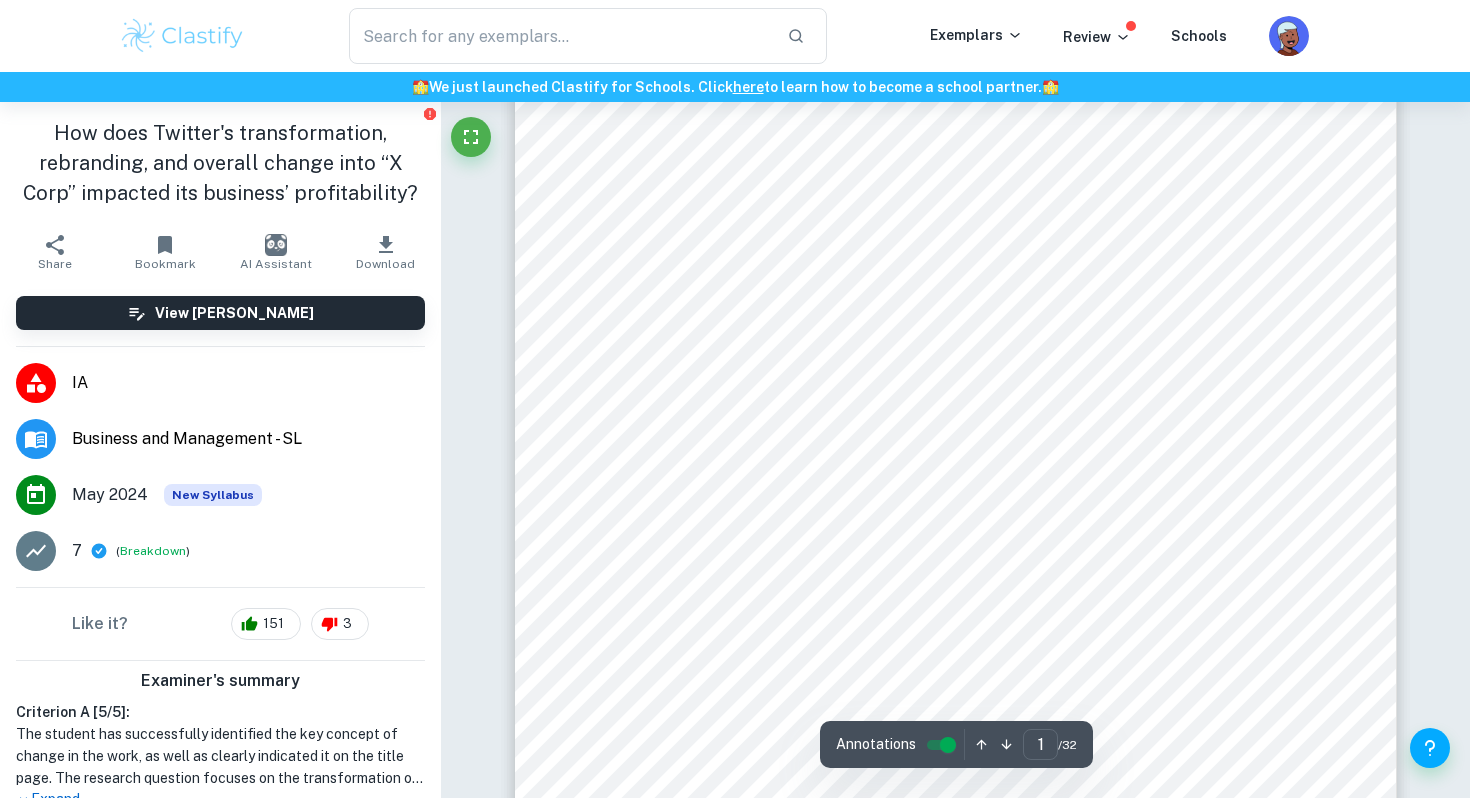 click on "How does Twitter's transformation, rebranding, and overall change  into “X Corp” impacted its business’ profitability?" at bounding box center [220, 163] 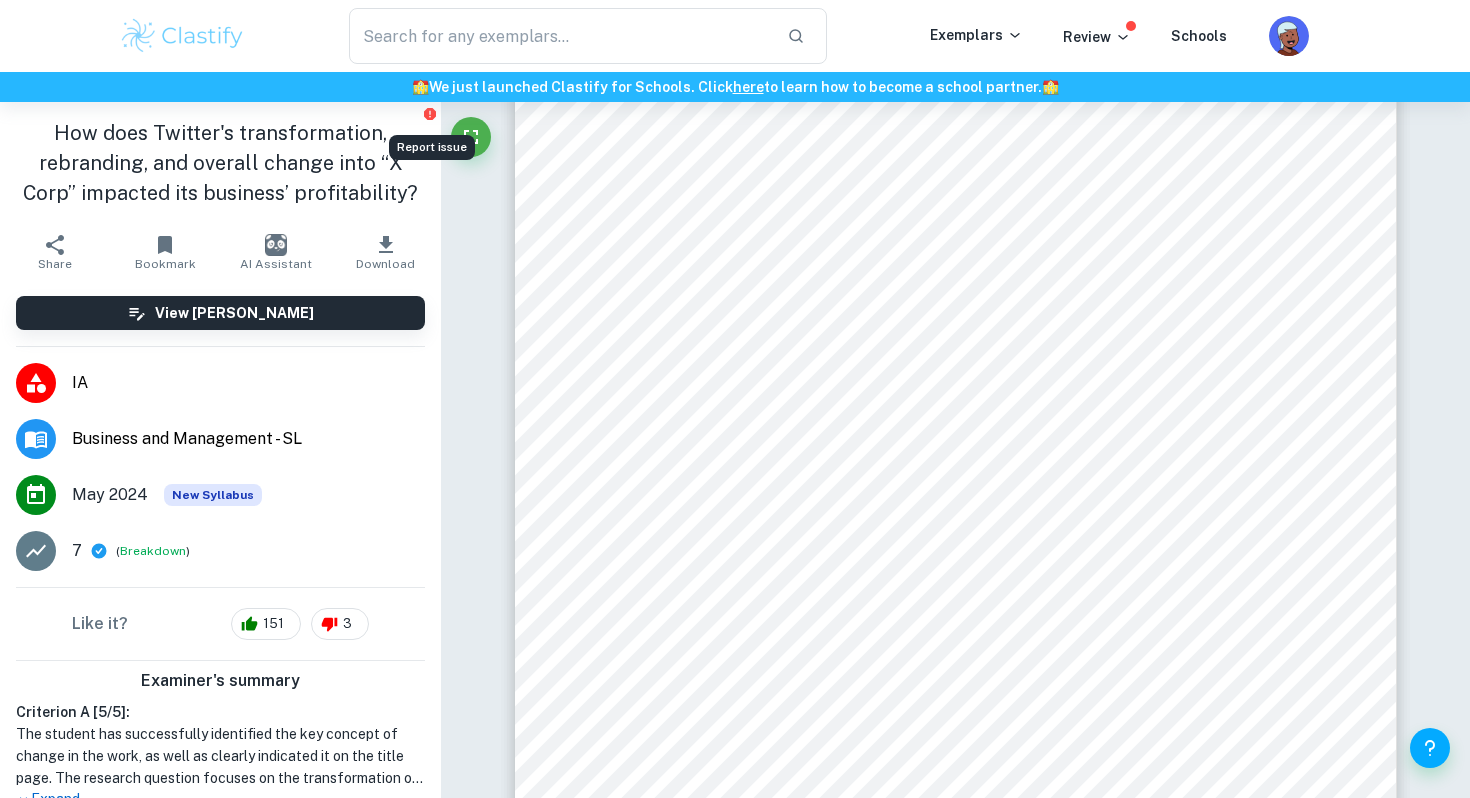 click 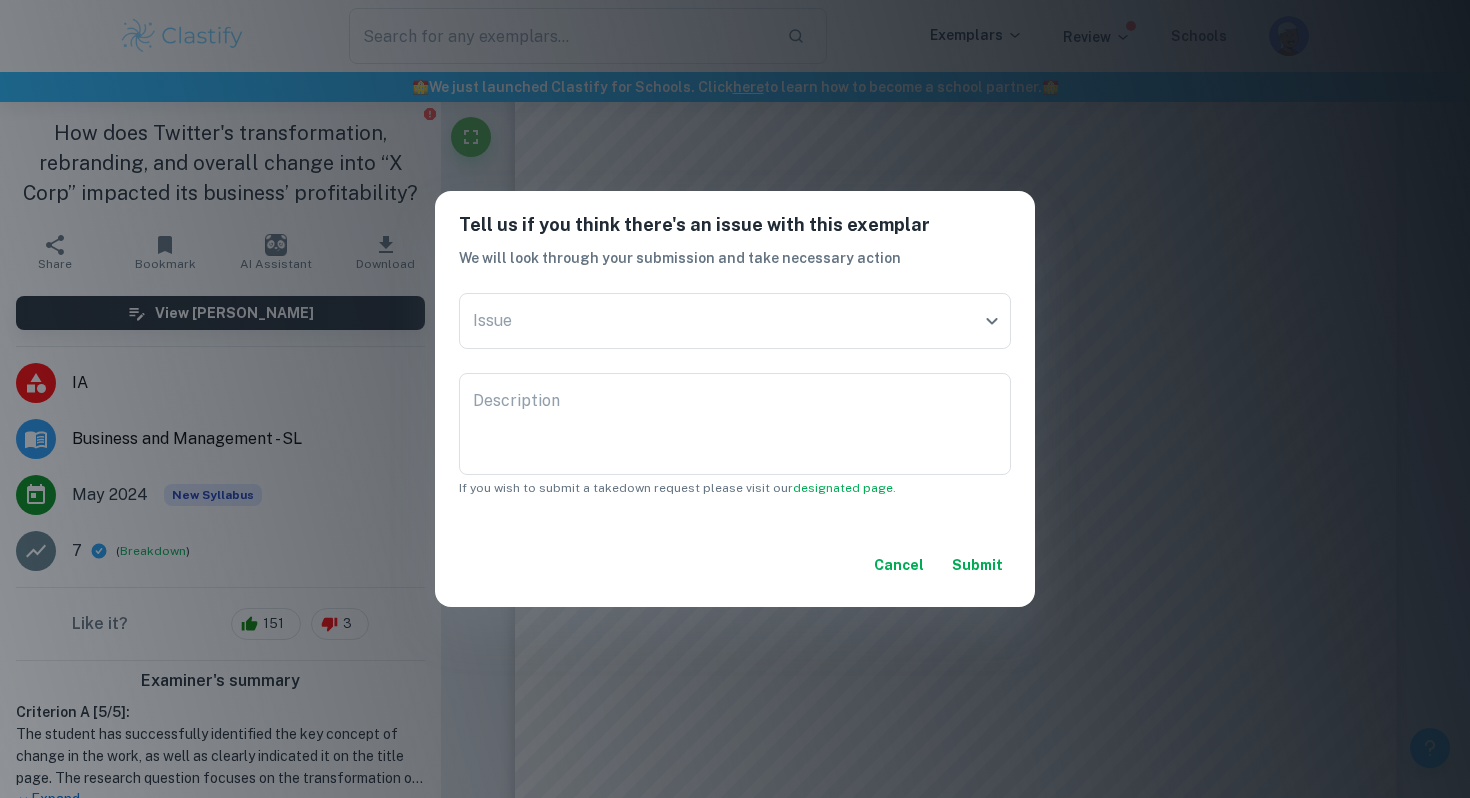 click on "Tell us if you think there's an issue with this exemplar We will look through your submission and take necessary action Issue ​ Issue Description x Description If you wish to submit a takedown request please visit our  designated page . Cancel Submit" at bounding box center [735, 399] 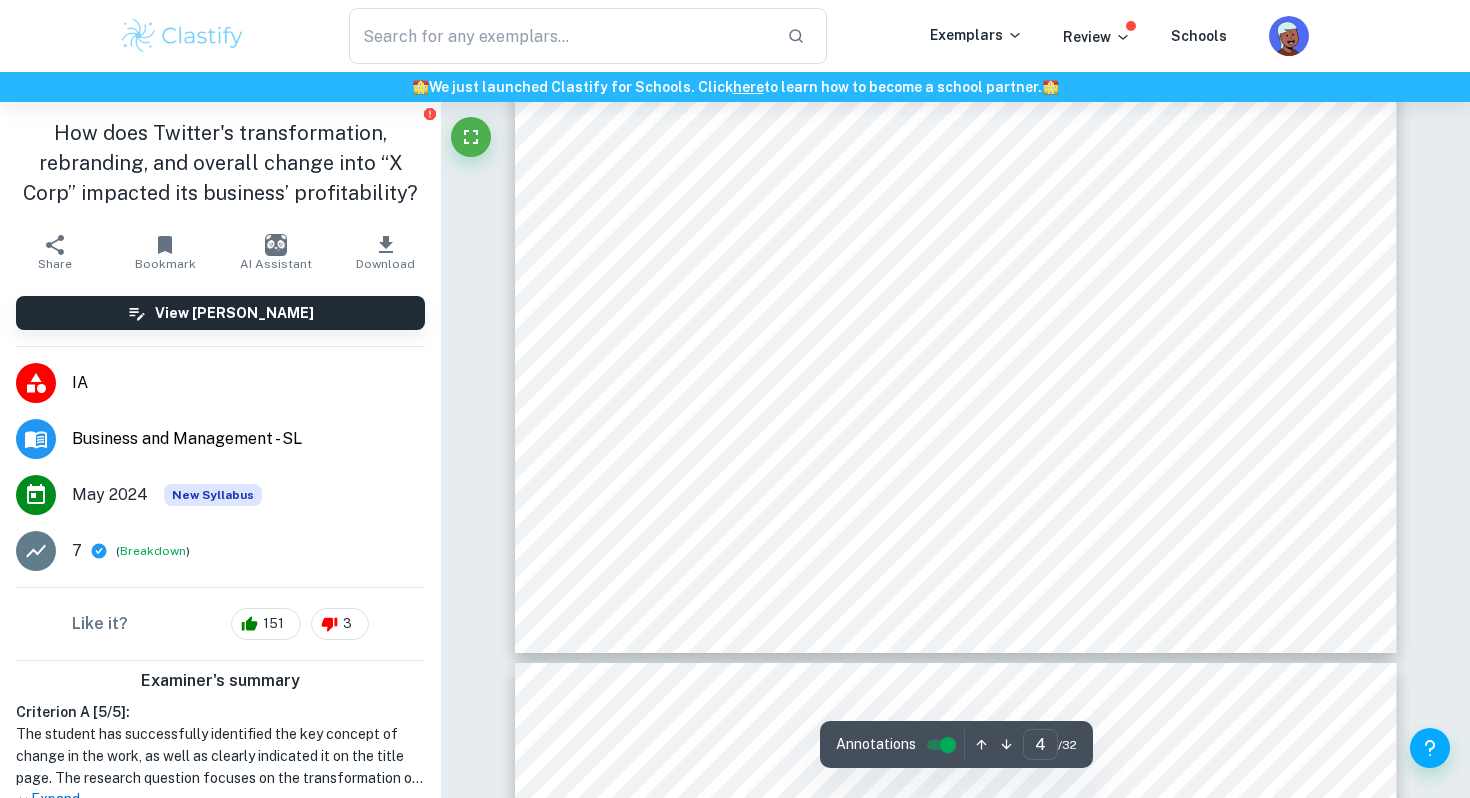 scroll, scrollTop: 4644, scrollLeft: 0, axis: vertical 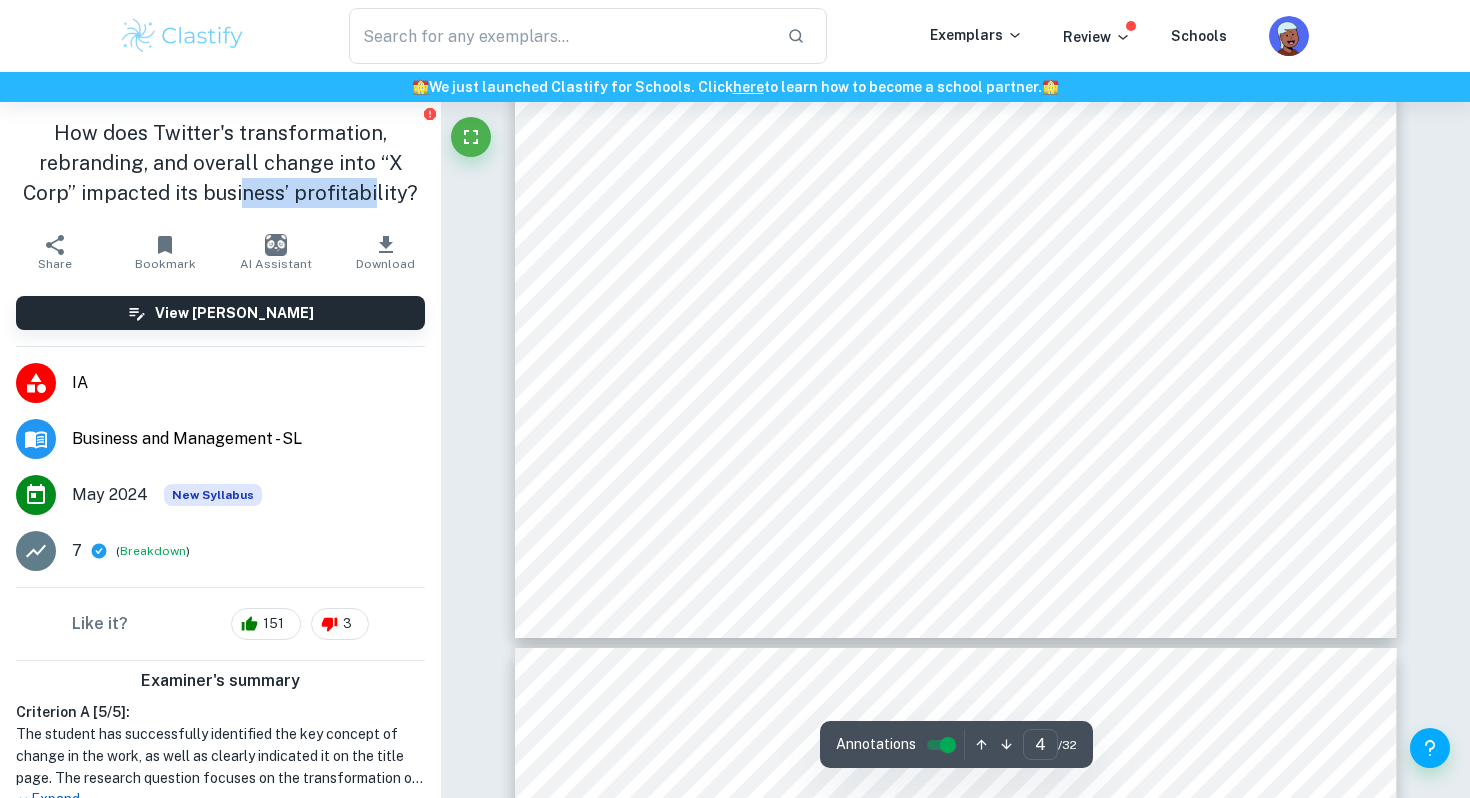drag, startPoint x: 242, startPoint y: 194, endPoint x: 372, endPoint y: 196, distance: 130.01538 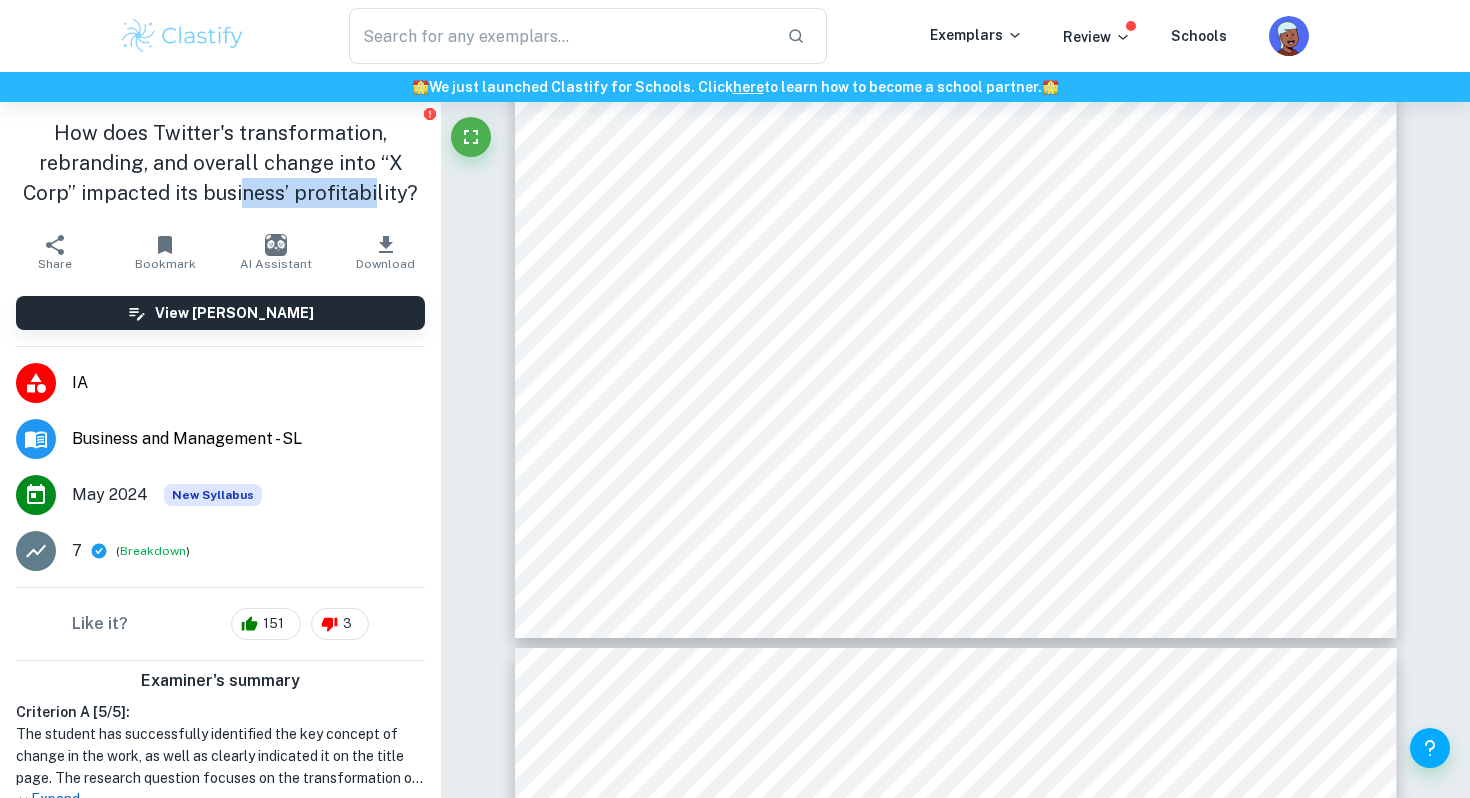 click on "How does Twitter's transformation, rebranding, and overall change  into “X Corp” impacted its business’ profitability?" at bounding box center [220, 163] 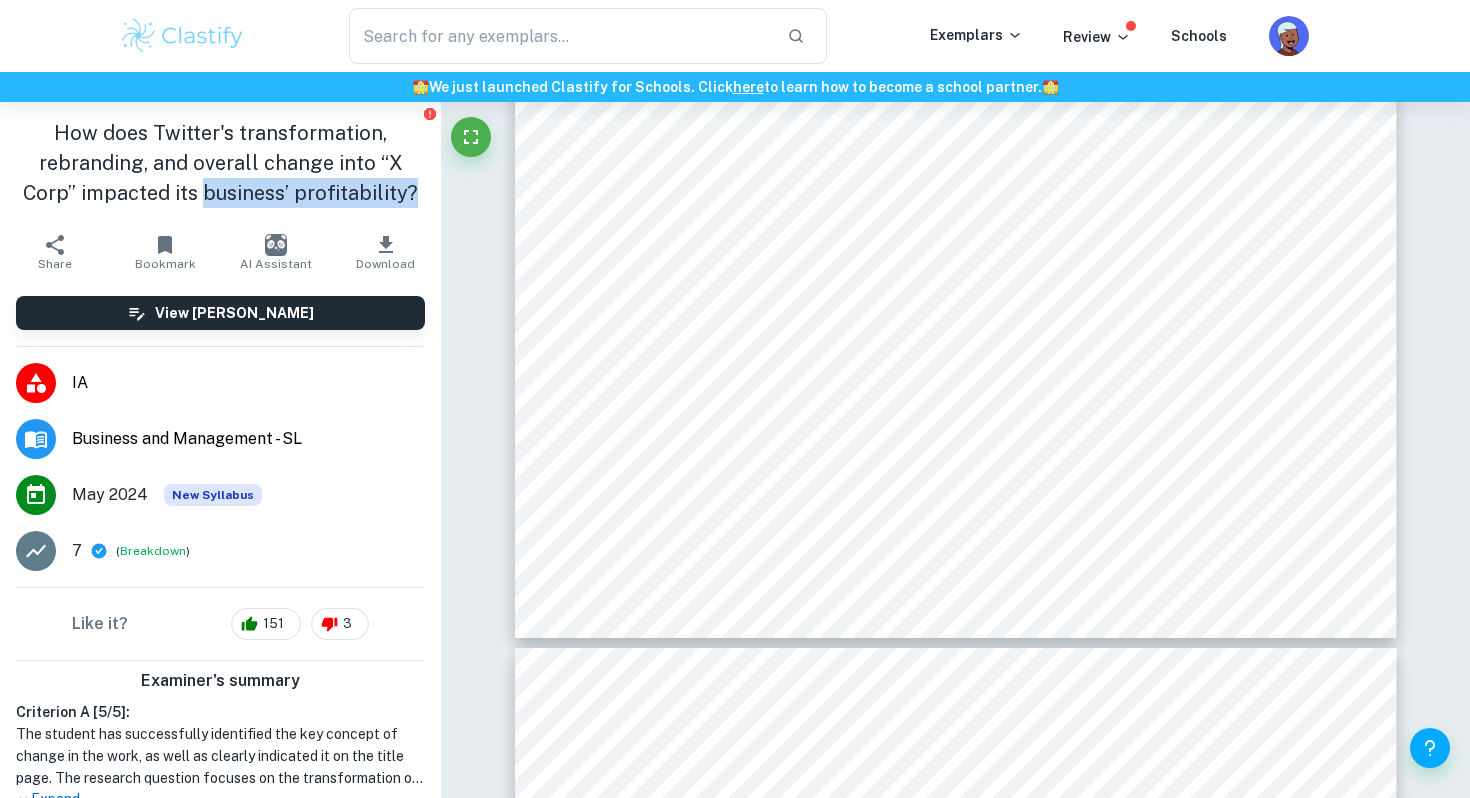 drag, startPoint x: 426, startPoint y: 196, endPoint x: 199, endPoint y: 199, distance: 227.01982 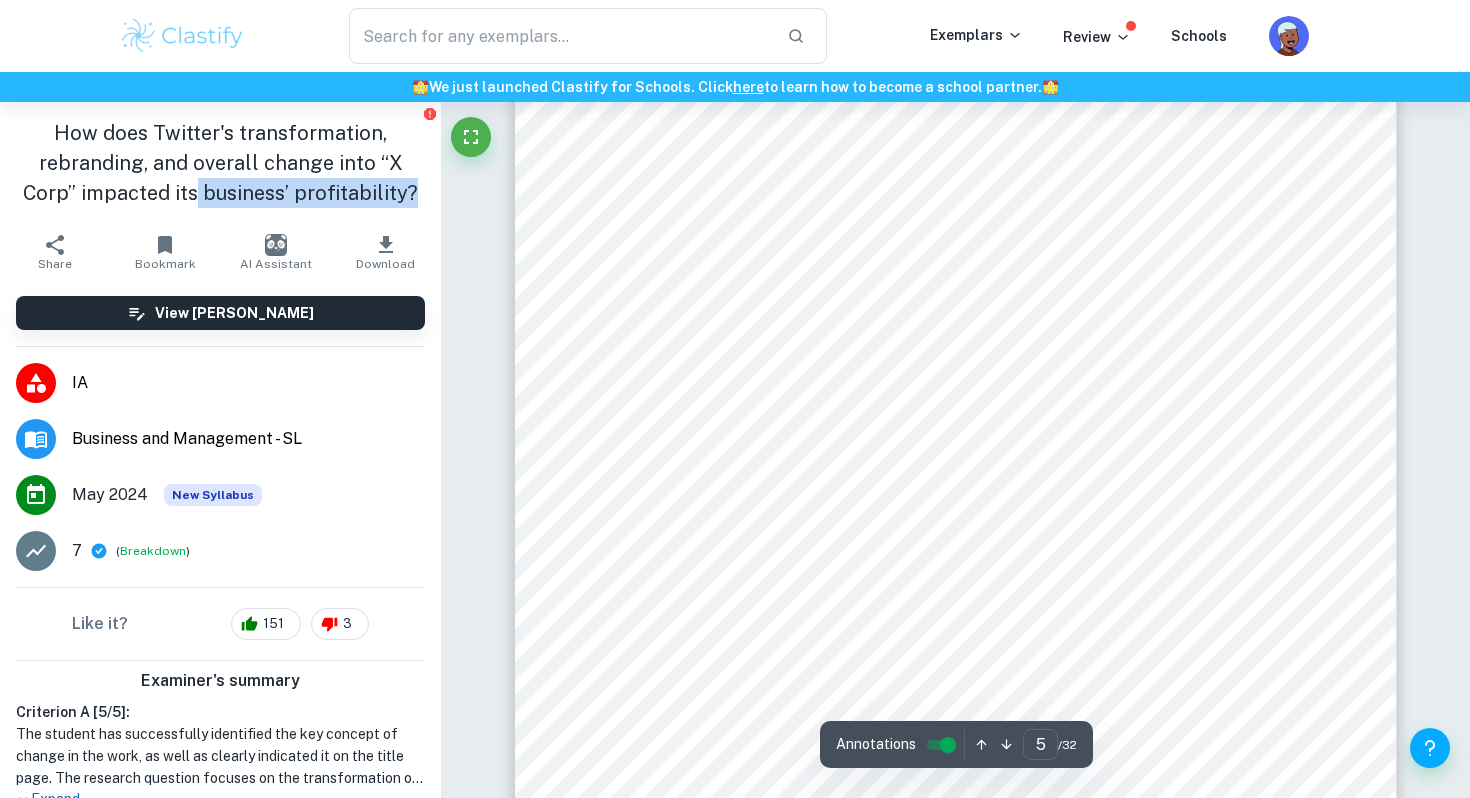 scroll, scrollTop: 5637, scrollLeft: 0, axis: vertical 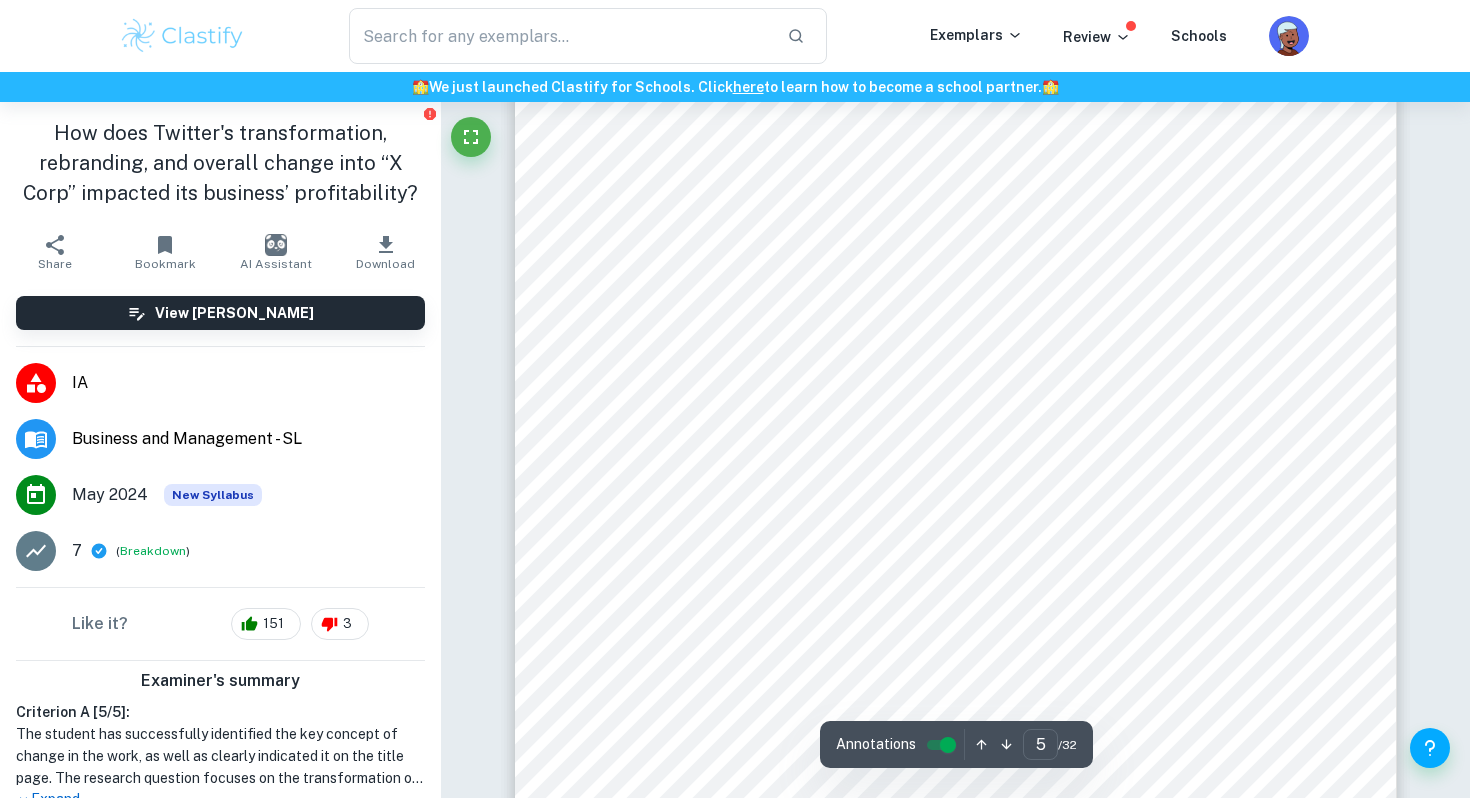 click on "1.   Market PenetraBon   - this sector consist of the company9s exisBng oûers in a market where the ûrm already operates; hence, it involves the lowest risk. AdverBsements and data licensing, which has historically been Twi<er9s main and sole revenue sources, fall under this category during the company9s   change   . 5 AdverBsements:   is the primary source of Twi<er9s revenue . In [DATE], adverBsements 6 accounted for 89% of total revenue, and was on a growth path of 41% between 2020 and 2021 . Furthermore, as Twi<er consistently ranked <a solid 3 rd   or 4 th   opBon= among digital 7 adverBsers 4 which is a remarkable accomplishment accounBng for Twi<er9s low number of users versus compeBtors   4, it would be advantageous to further uBlize this revenue 8 source as it is highly proûtable while carrying the lowest risk. Supporting Document #2 5 Supporting Document #2 6 Supporting Document #2 7 Supporting Document #1 8 Page   of 5   32 Figure   1:   Ansoff   Matrix   for   Twitter   classifying   its   old" at bounding box center [956, 278] 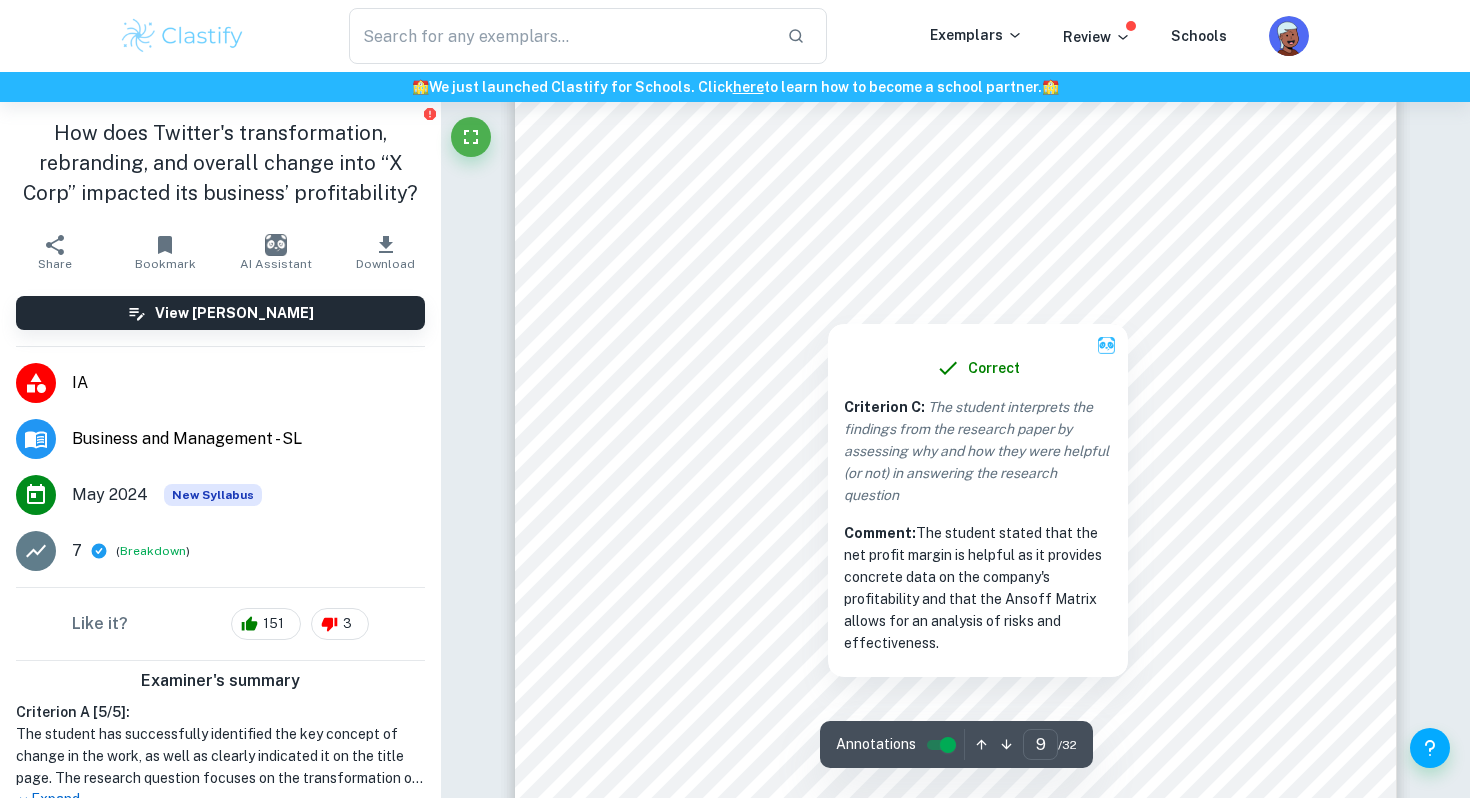 scroll, scrollTop: 10352, scrollLeft: 0, axis: vertical 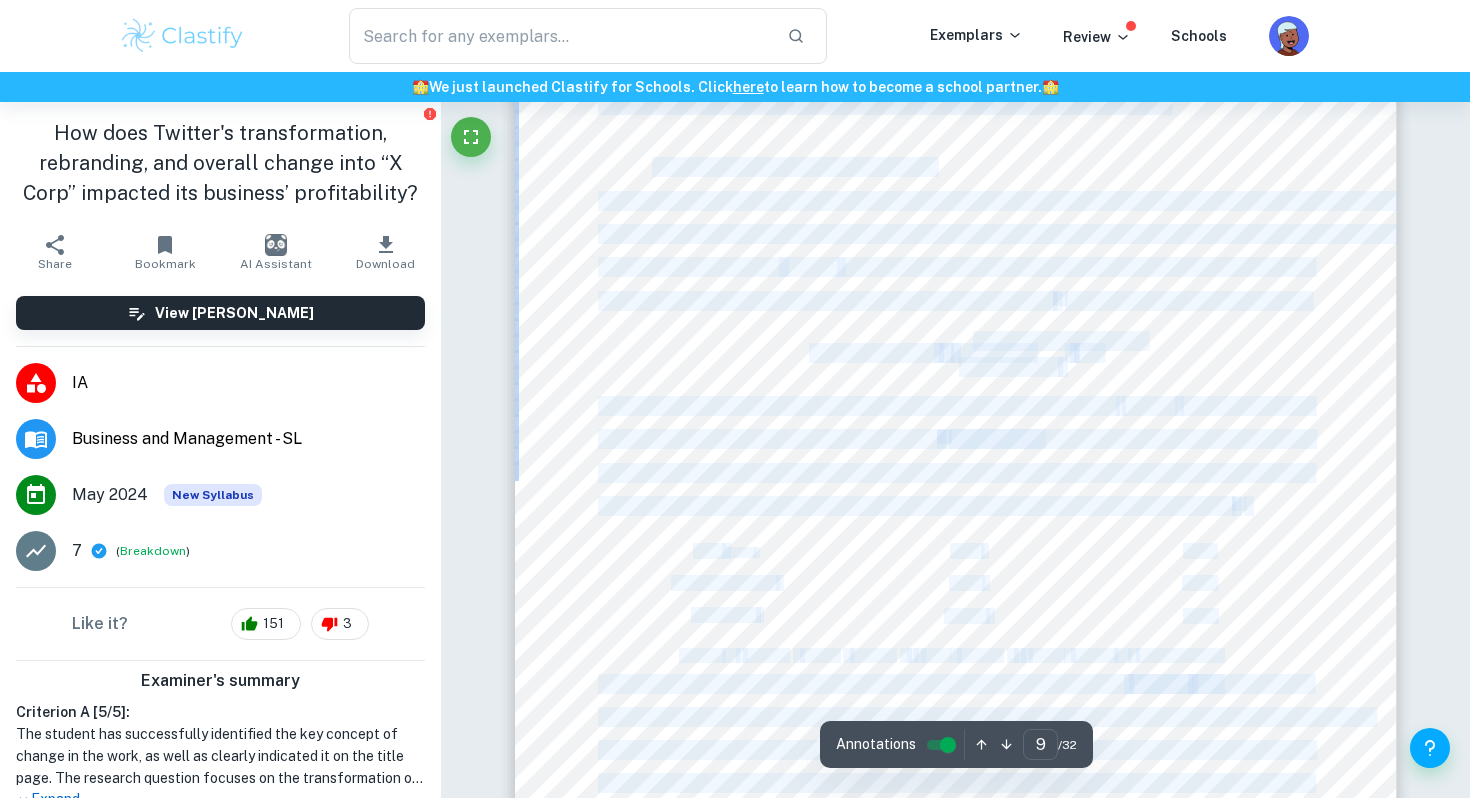 drag, startPoint x: 642, startPoint y: 431, endPoint x: 483, endPoint y: 220, distance: 264.20068 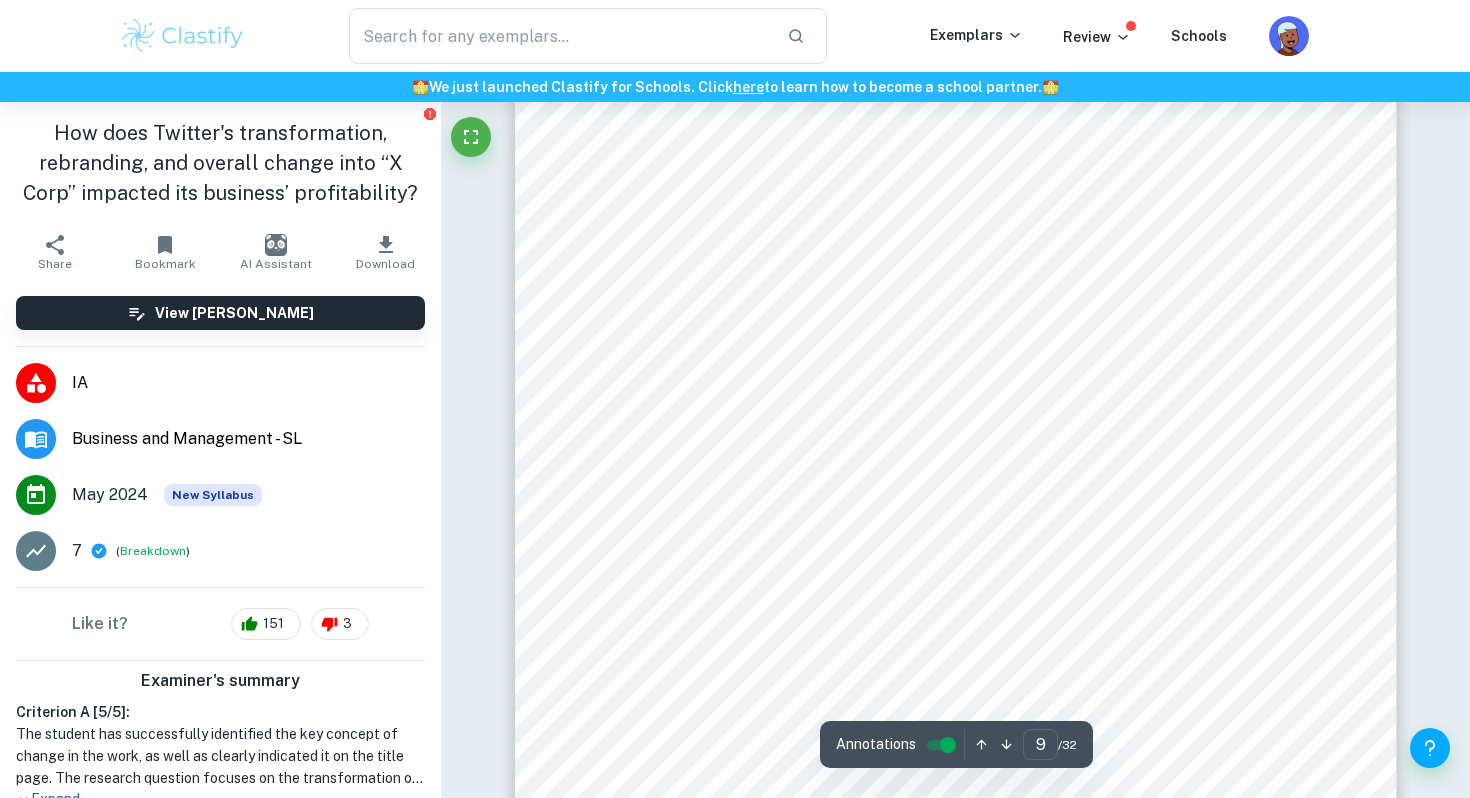 click on "How does Twitter's transformation, rebranding, and overall change  into “X Corp” impacted its business’ profitability?" at bounding box center [220, 163] 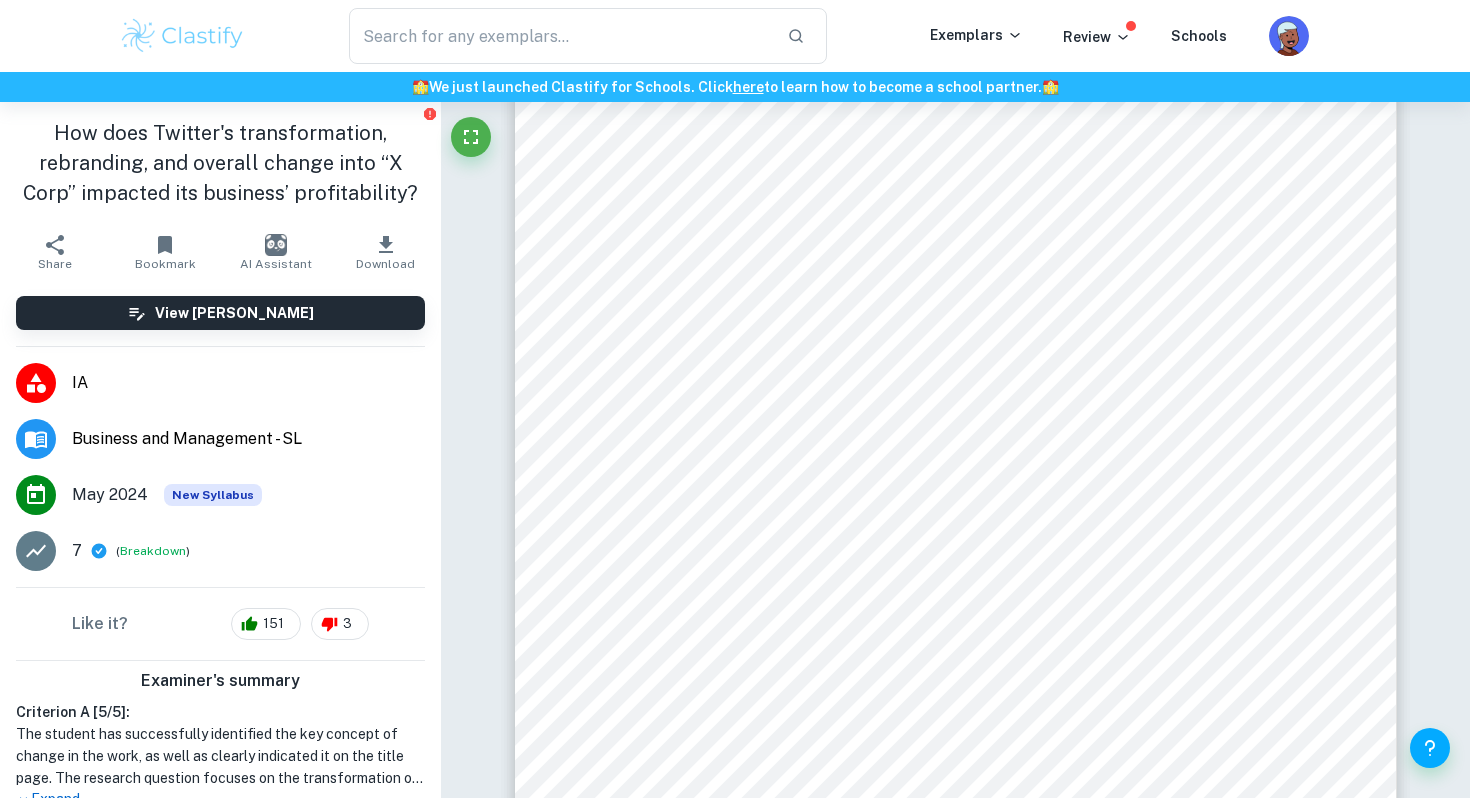 drag, startPoint x: 201, startPoint y: 191, endPoint x: 411, endPoint y: 187, distance: 210.03809 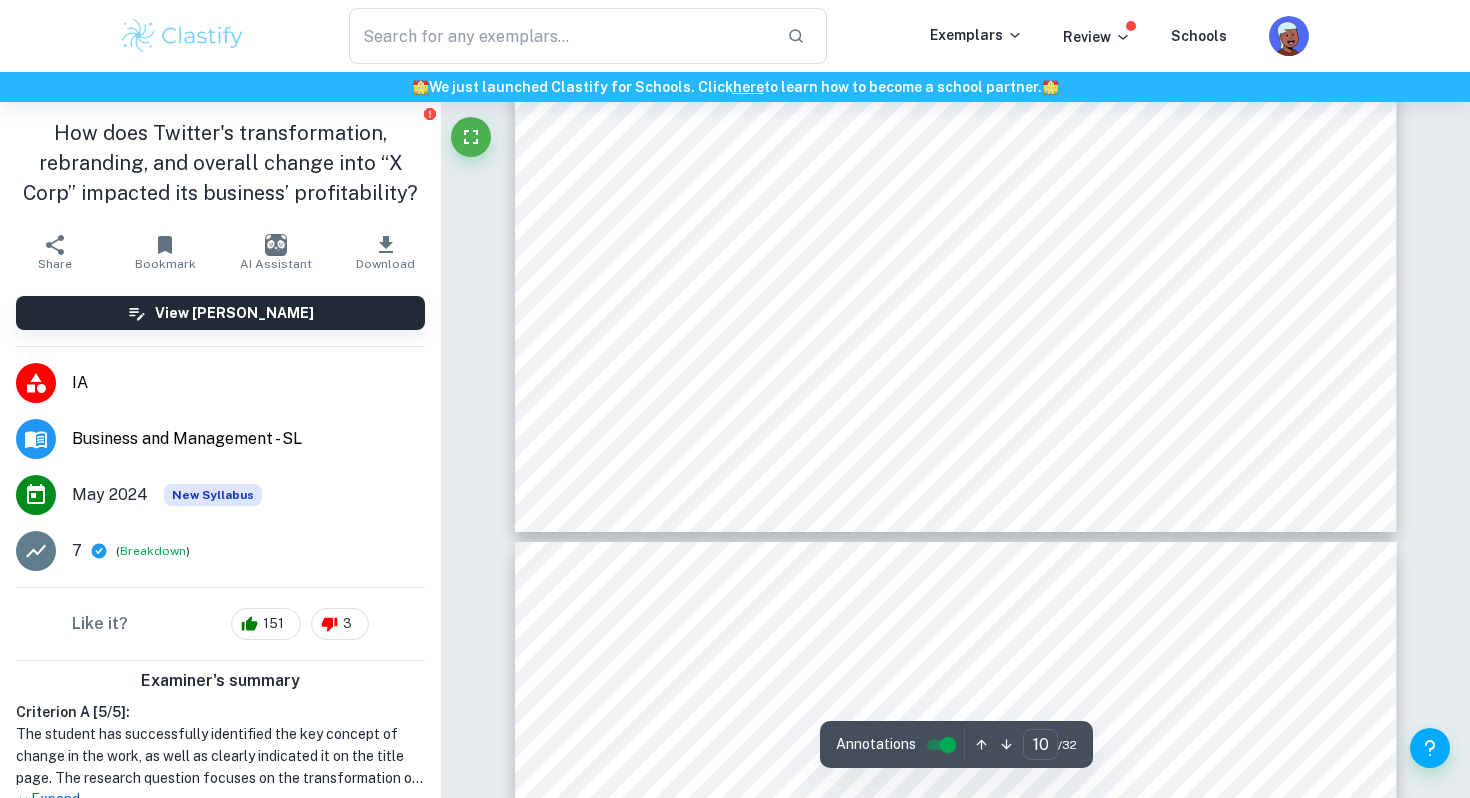 type on "11" 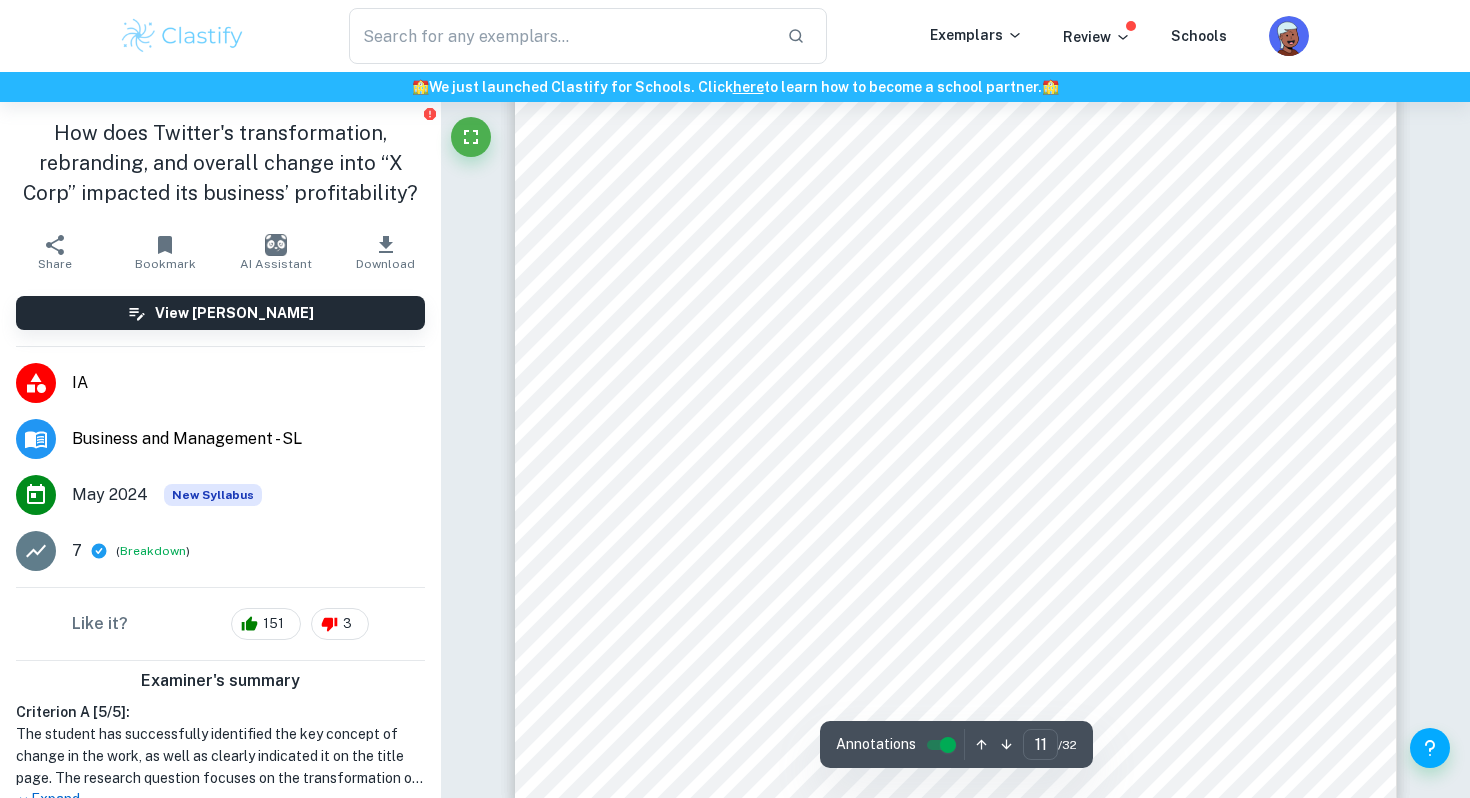 scroll, scrollTop: 13316, scrollLeft: 0, axis: vertical 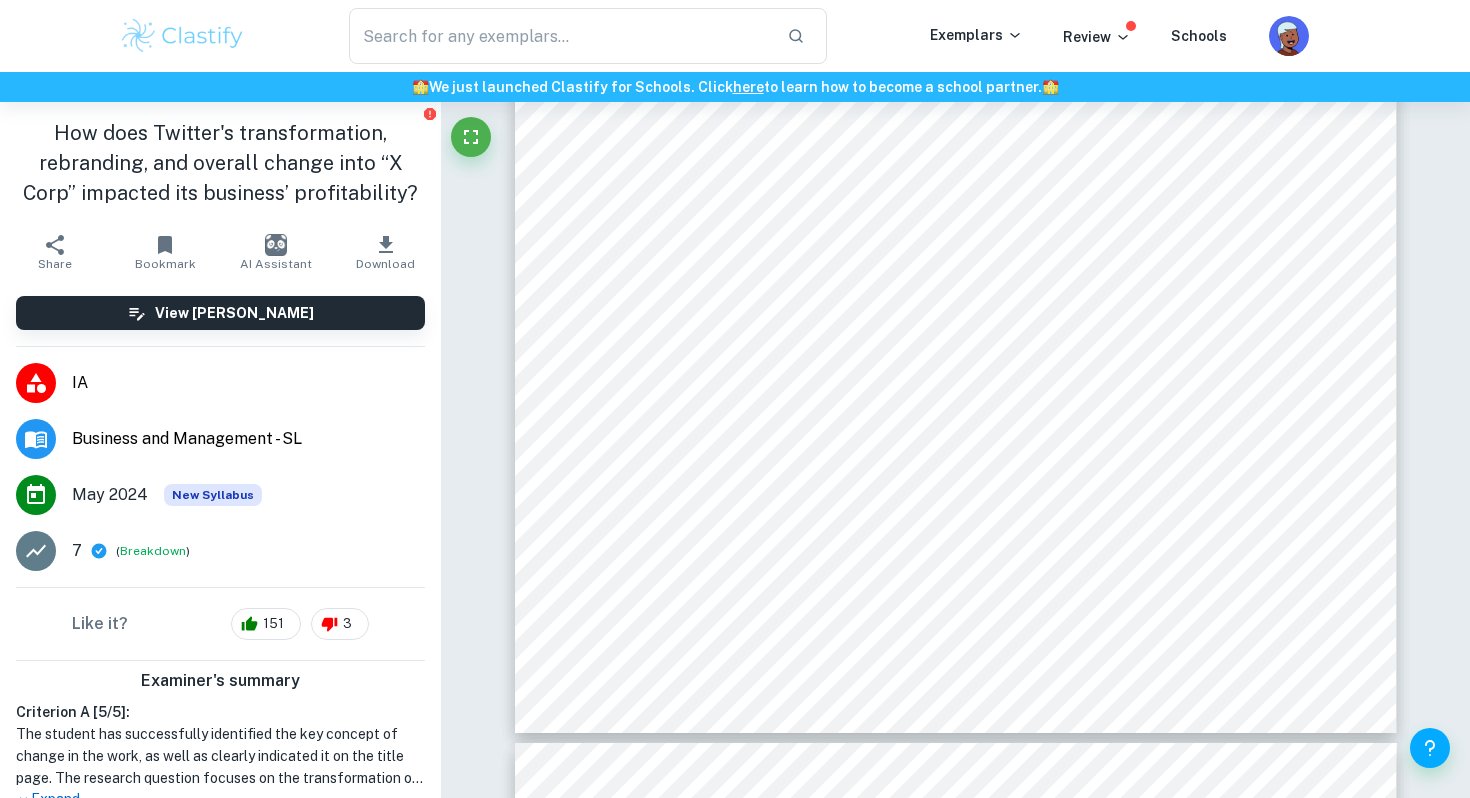 click at bounding box center [182, 36] 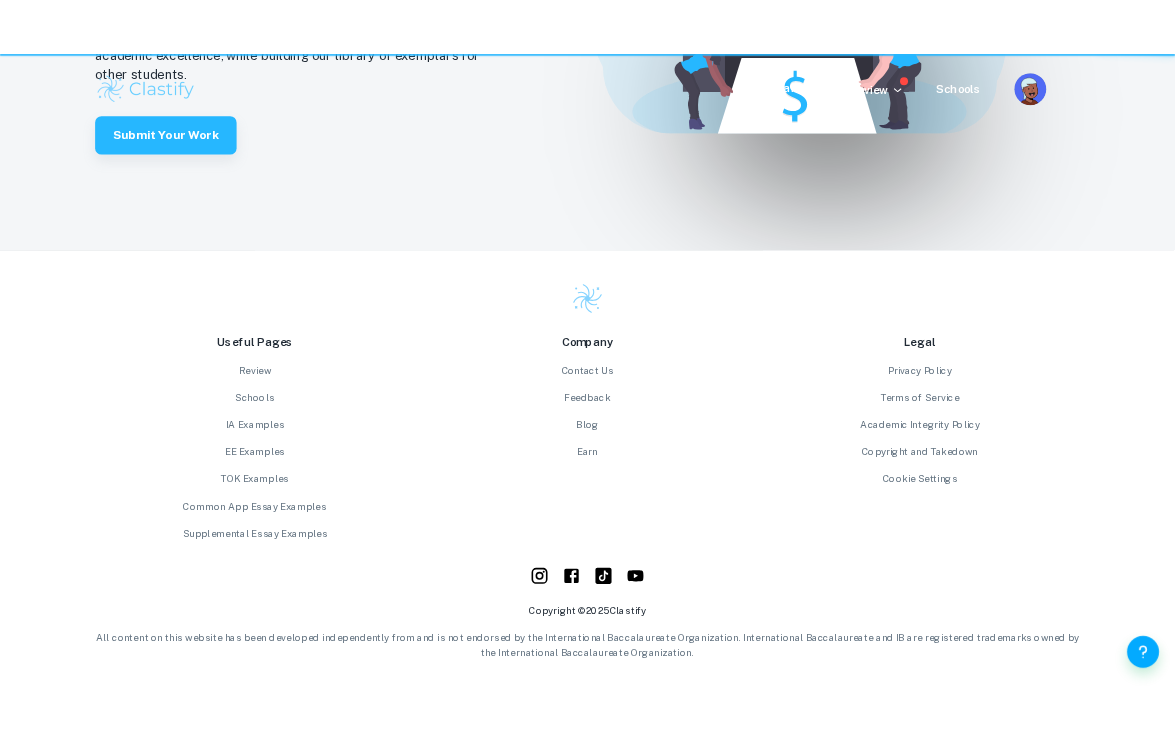scroll, scrollTop: 0, scrollLeft: 0, axis: both 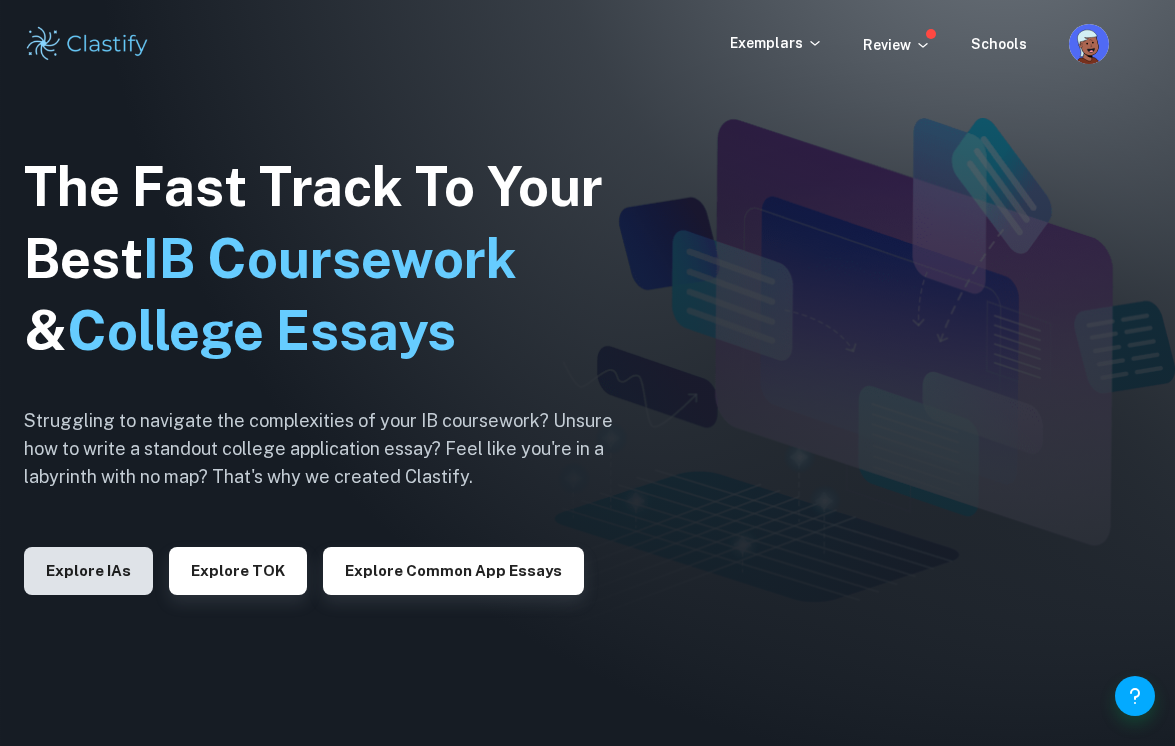 click on "Explore IAs" at bounding box center (88, 571) 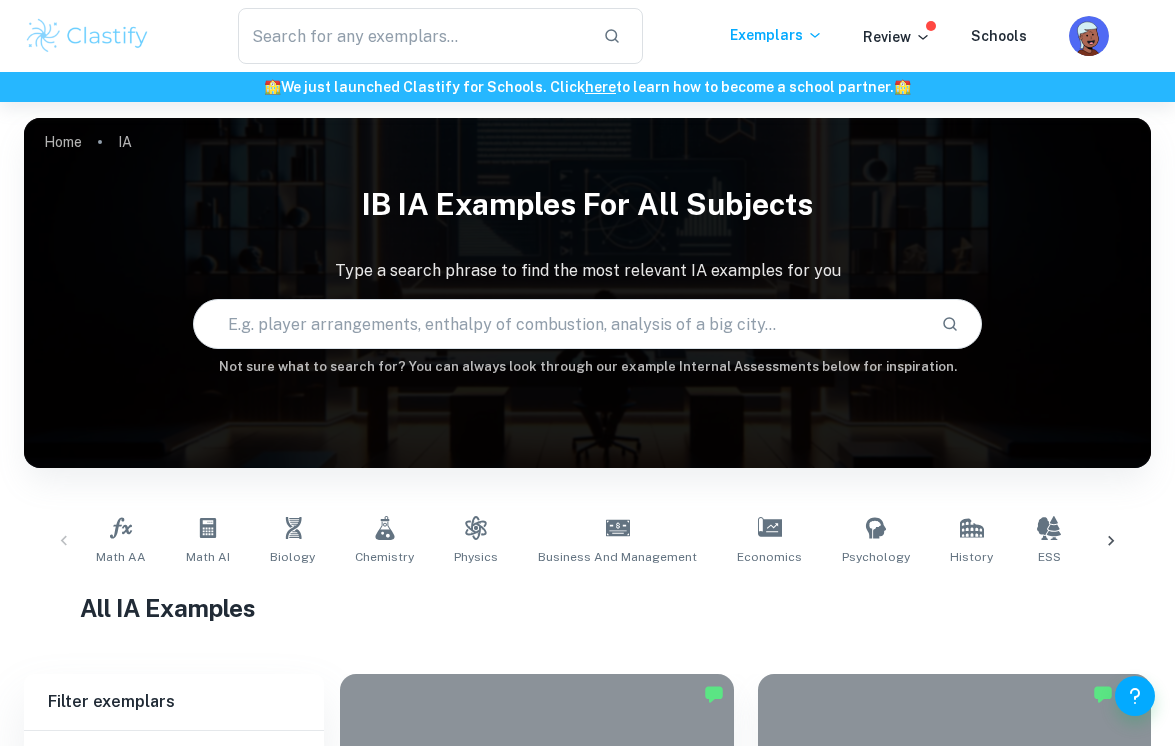click at bounding box center [559, 324] 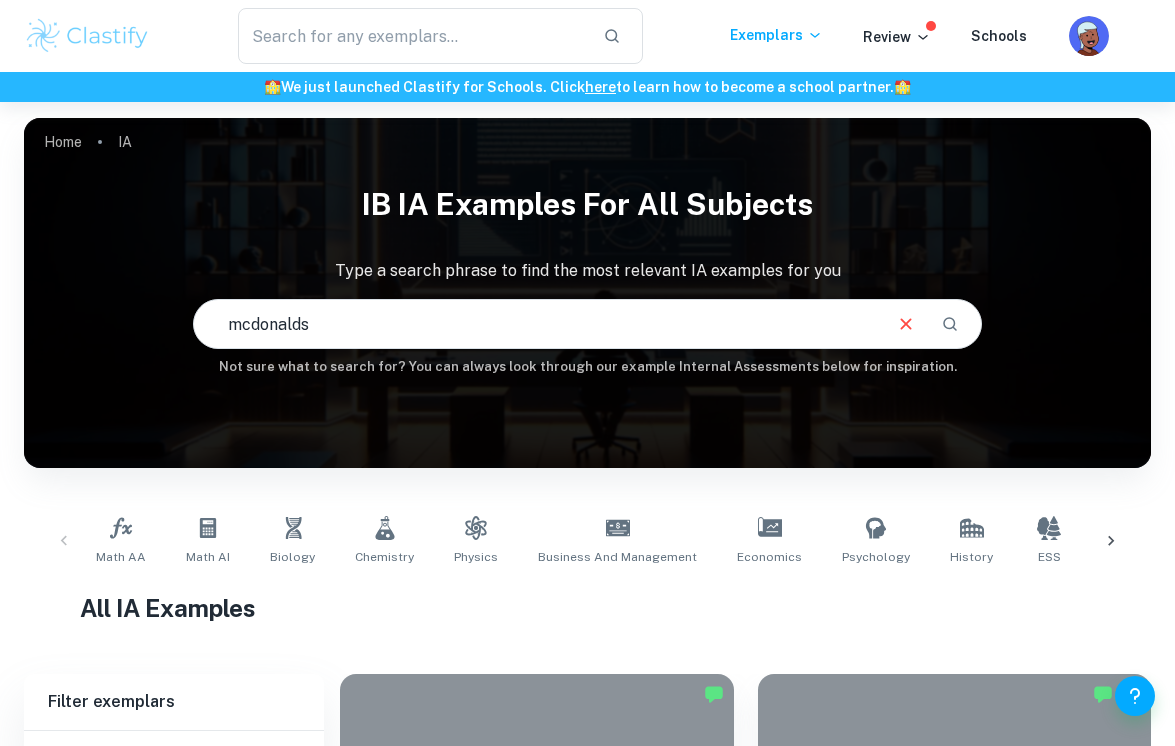 type on "mcdonalds" 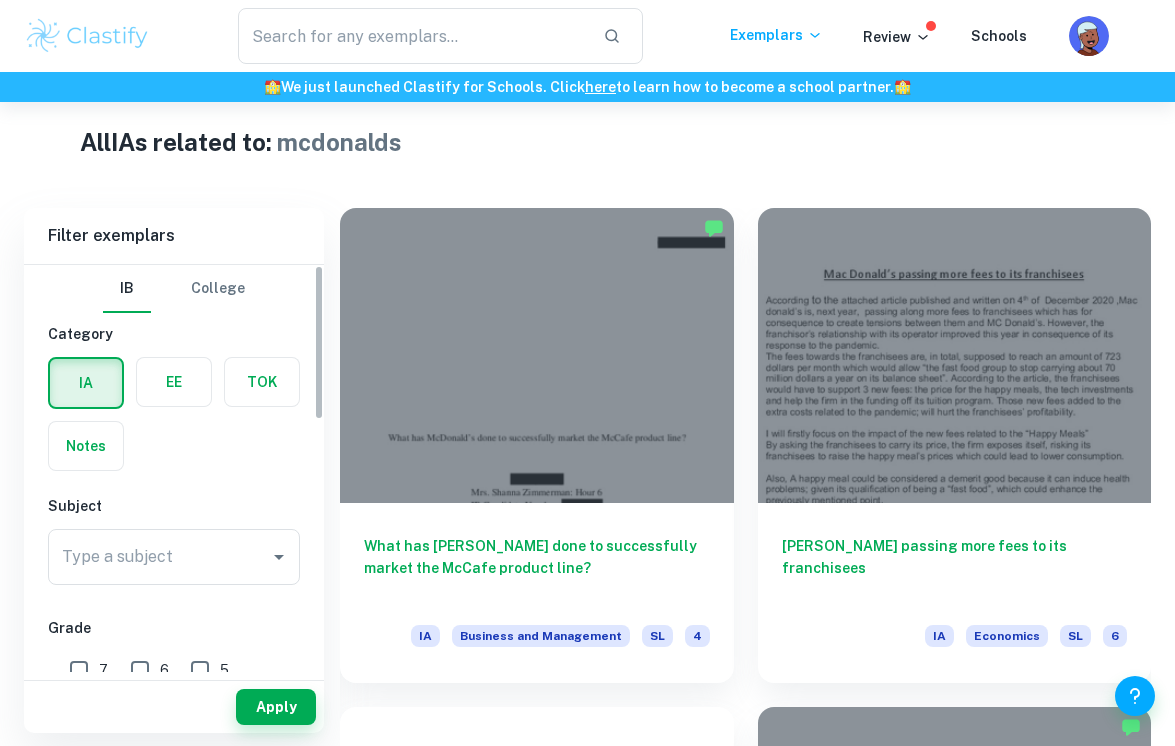 scroll, scrollTop: 467, scrollLeft: 0, axis: vertical 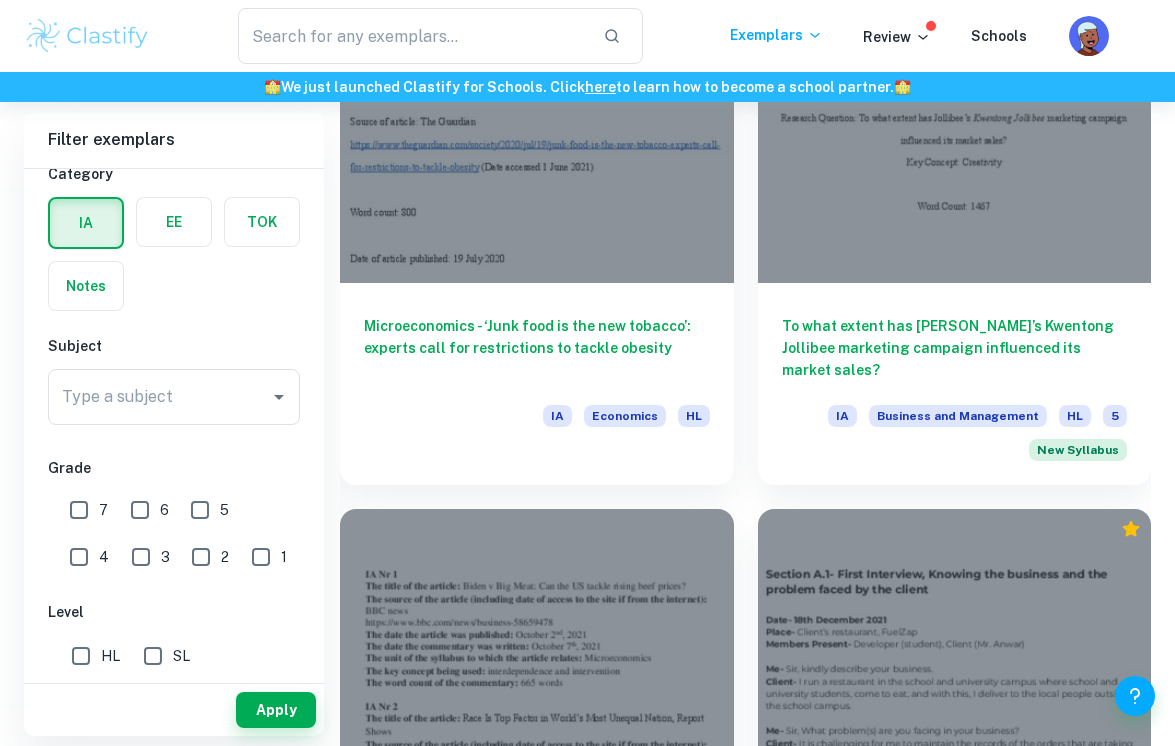 click on "7" at bounding box center (79, 510) 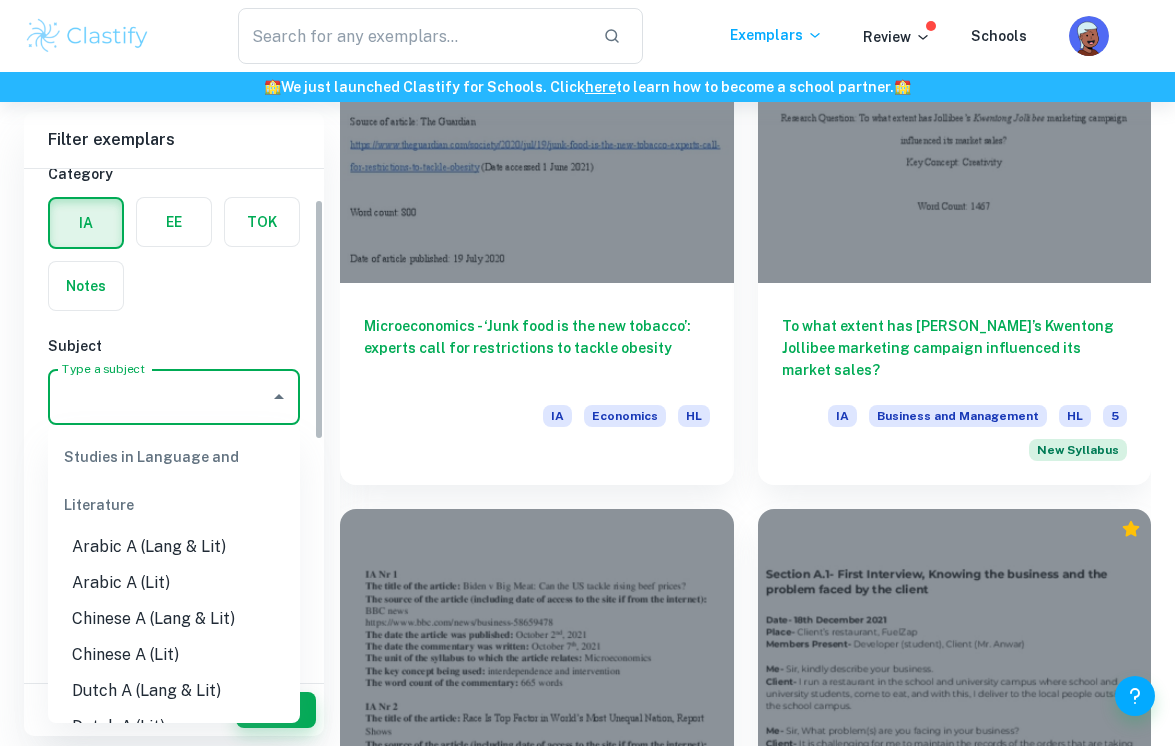 click on "Type a subject" at bounding box center [159, 397] 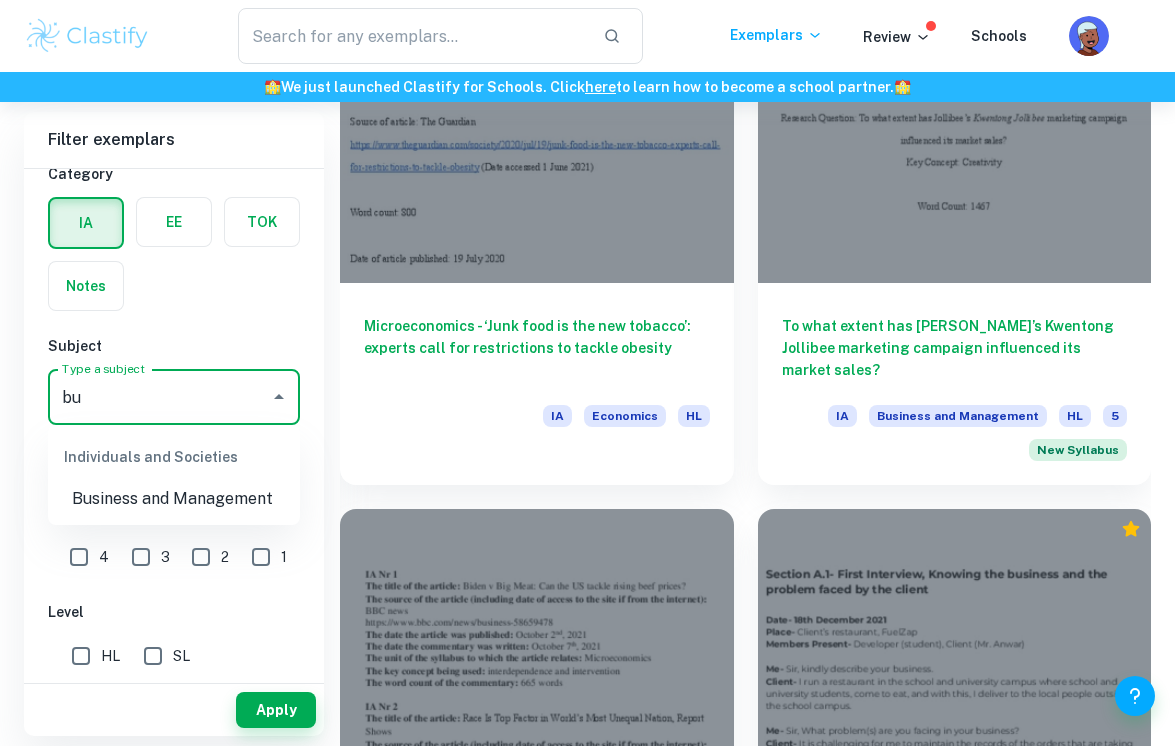 click on "Business and Management" at bounding box center [174, 499] 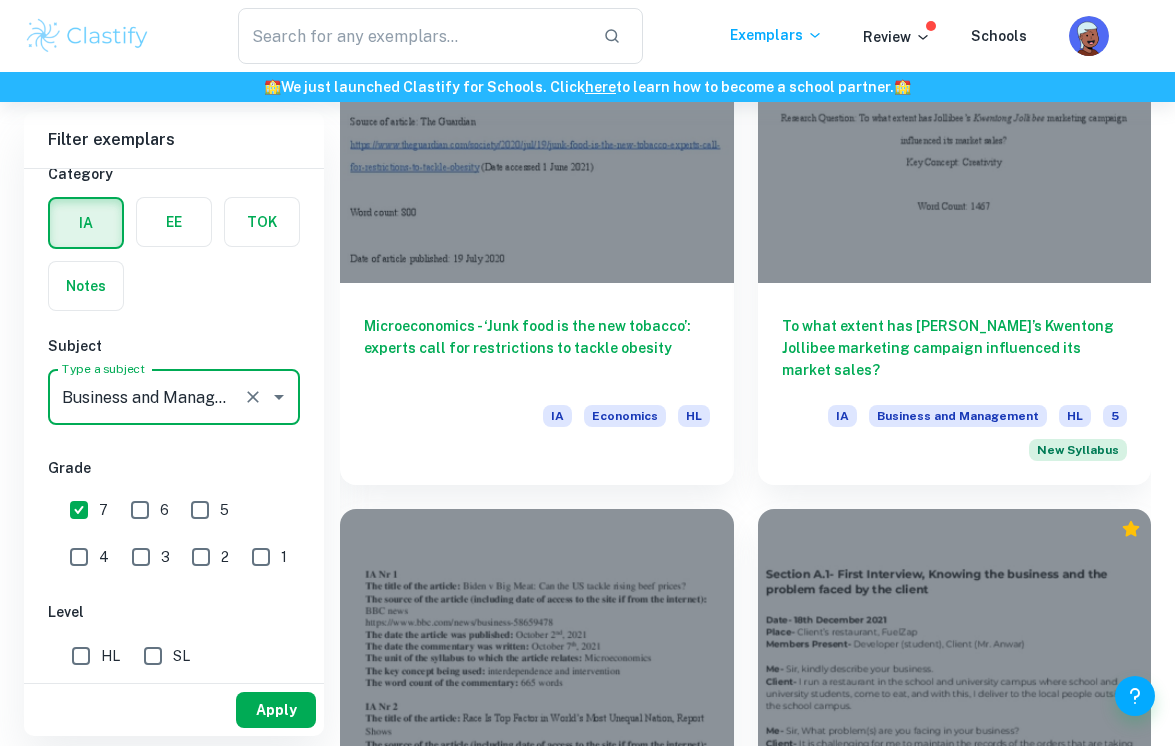 type on "Business and Management" 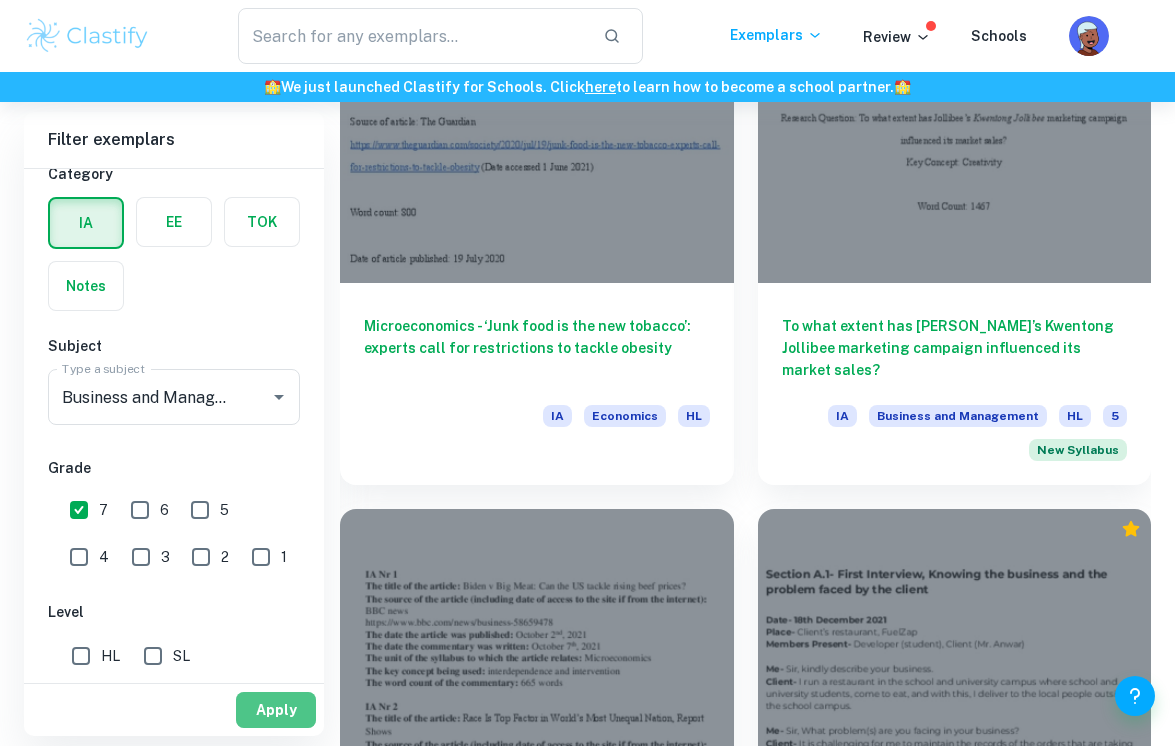 click on "Apply" at bounding box center [276, 710] 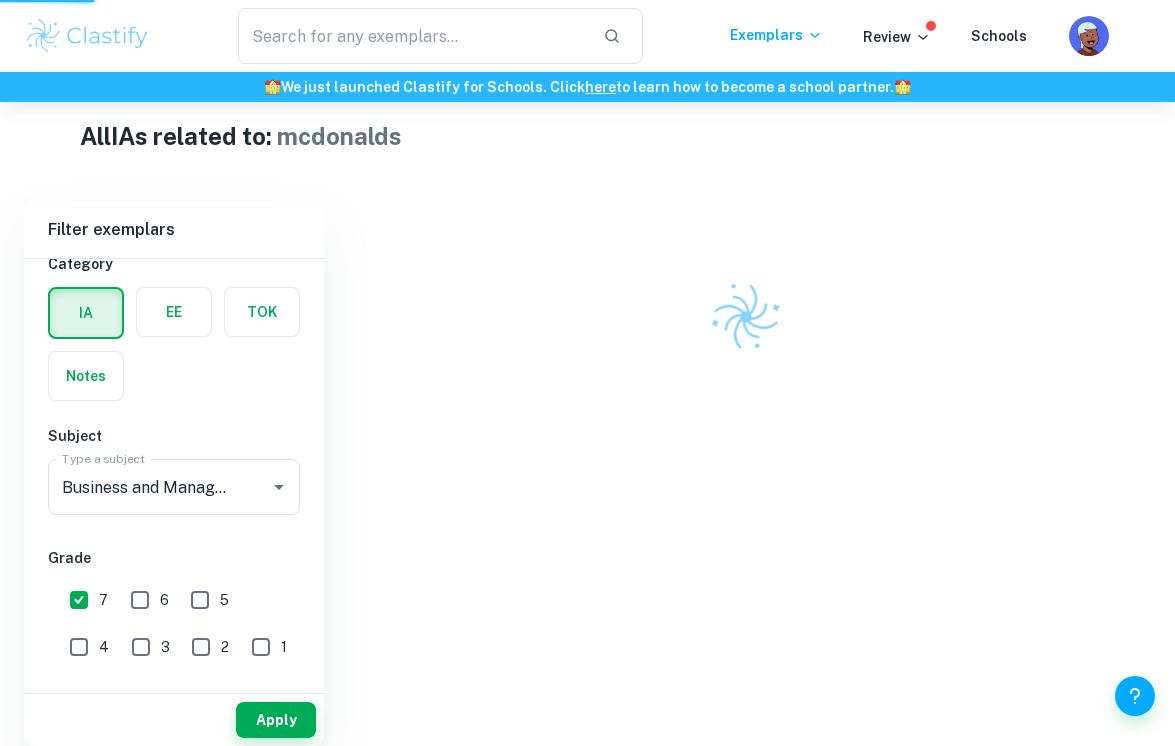 scroll, scrollTop: 442, scrollLeft: 0, axis: vertical 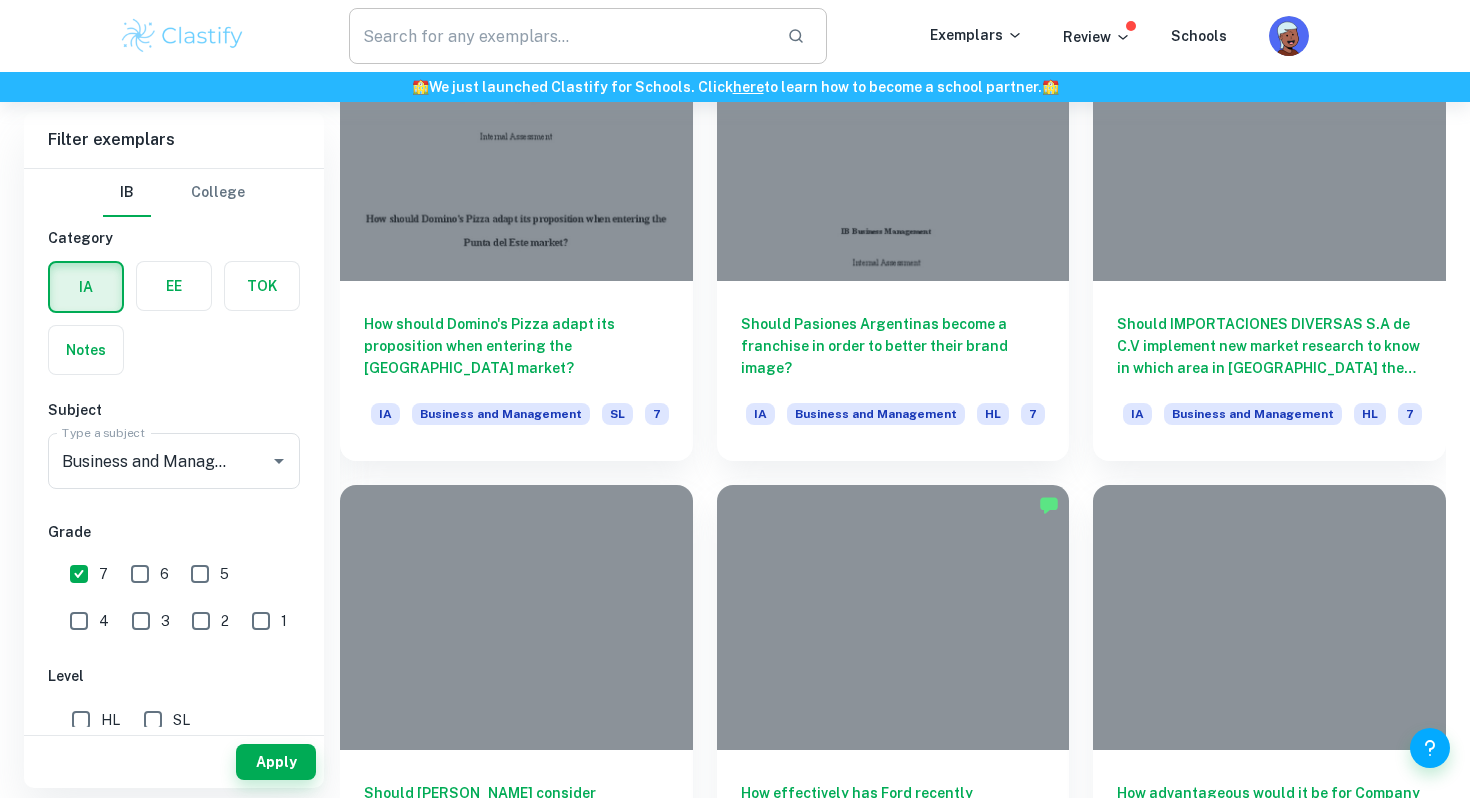 click at bounding box center (560, 36) 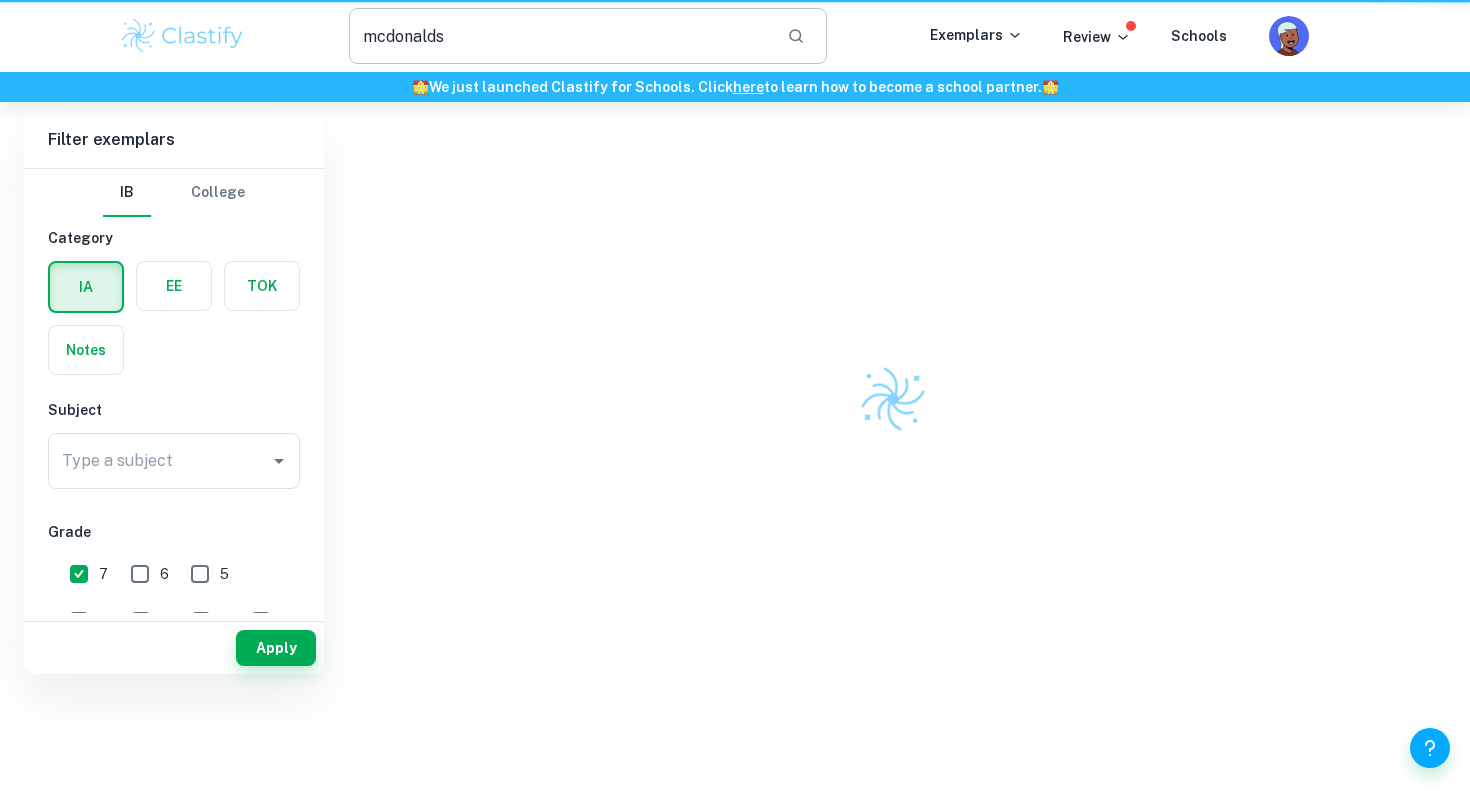 scroll, scrollTop: 0, scrollLeft: 0, axis: both 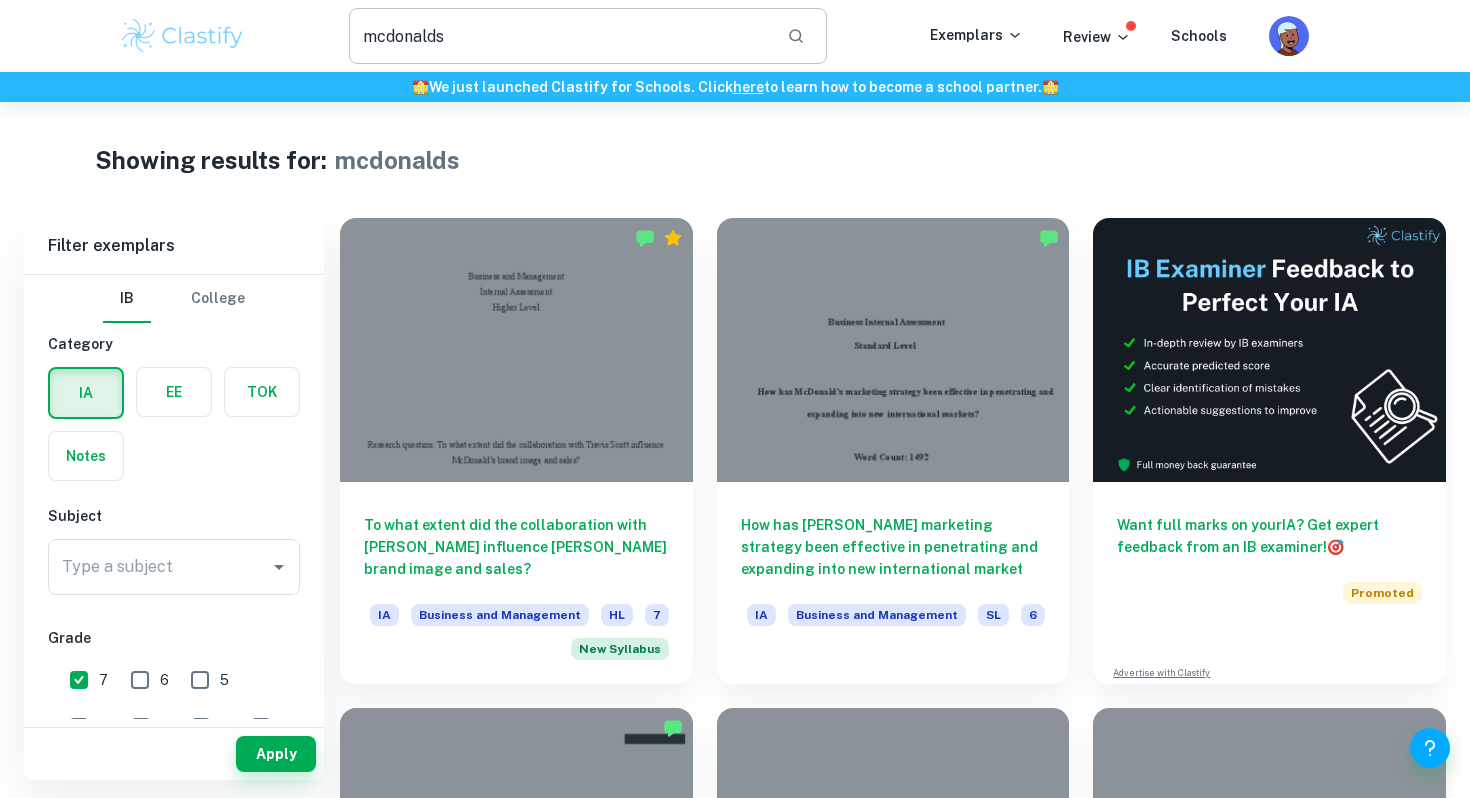 click on "mcdonalds" at bounding box center (560, 36) 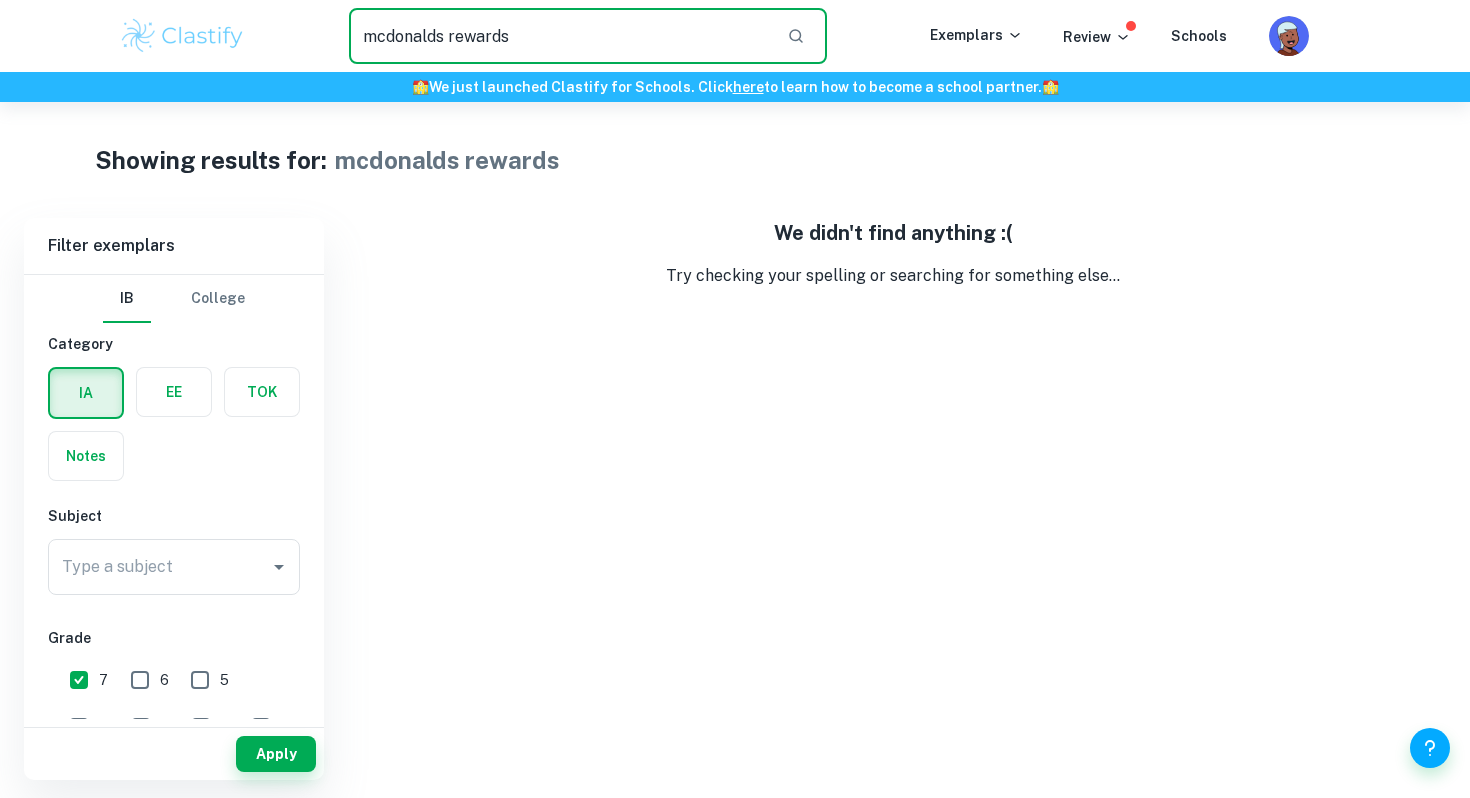 click on "mcdonalds rewards" at bounding box center [560, 36] 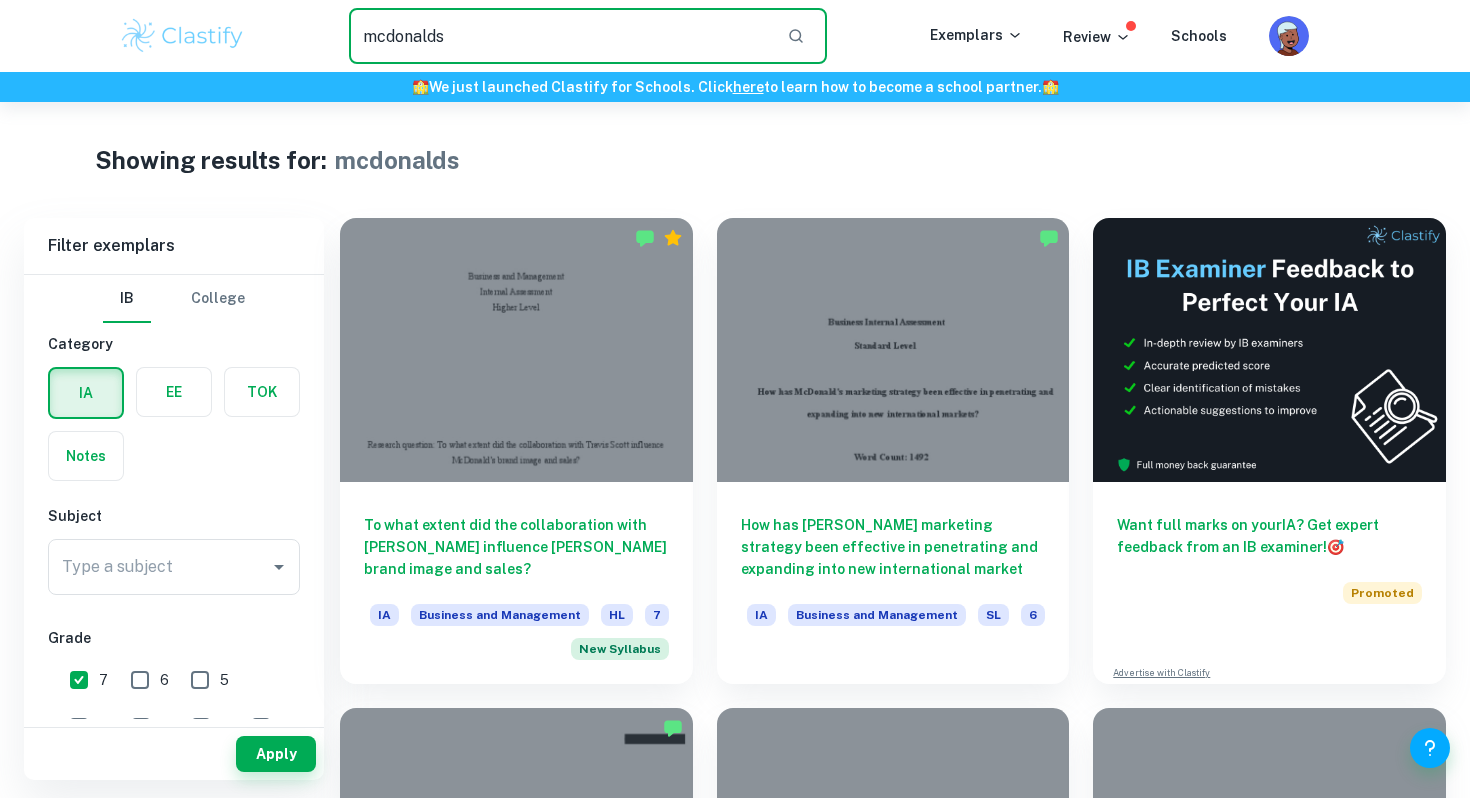 click on "mcdonalds" at bounding box center [560, 36] 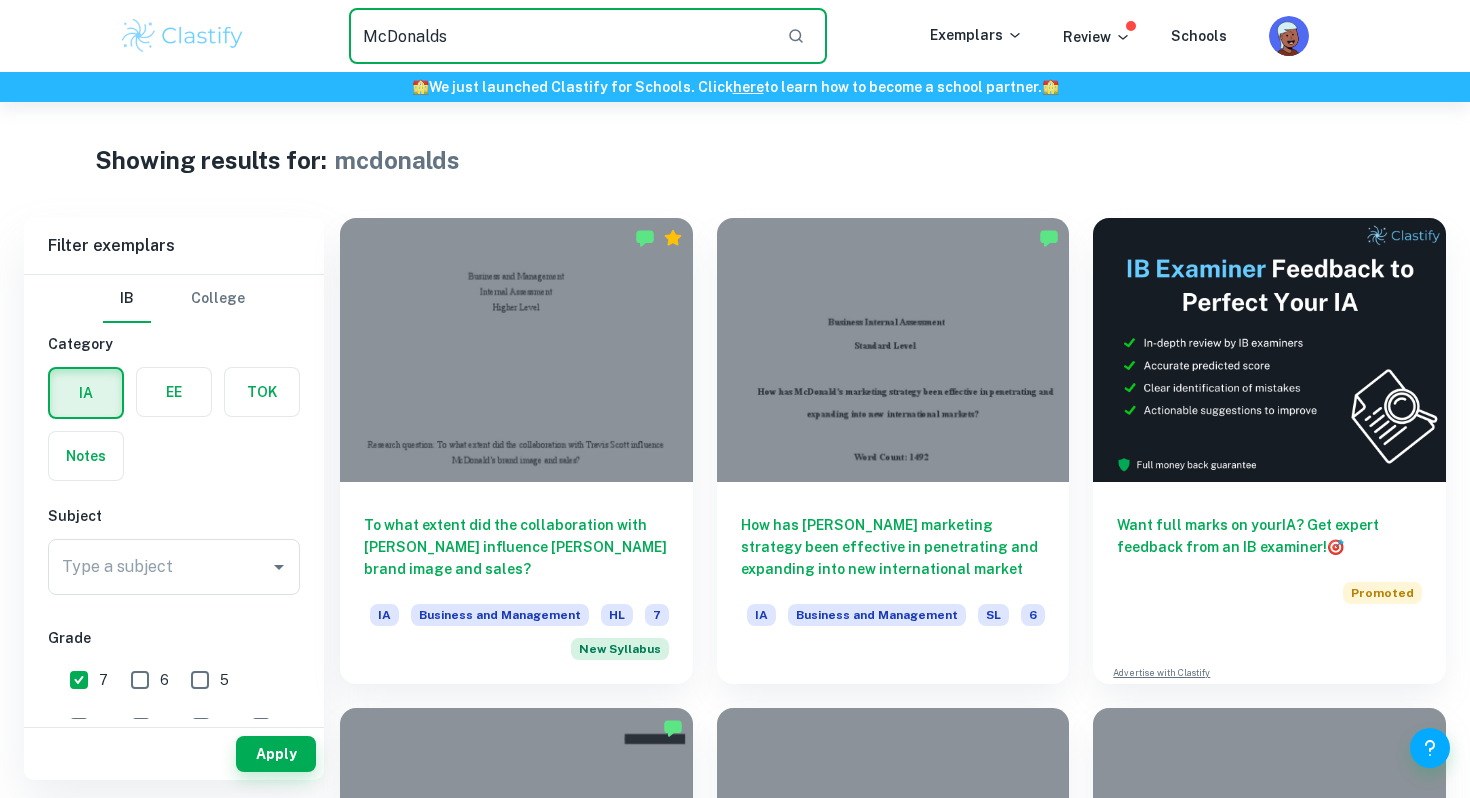 type on "McDonalds" 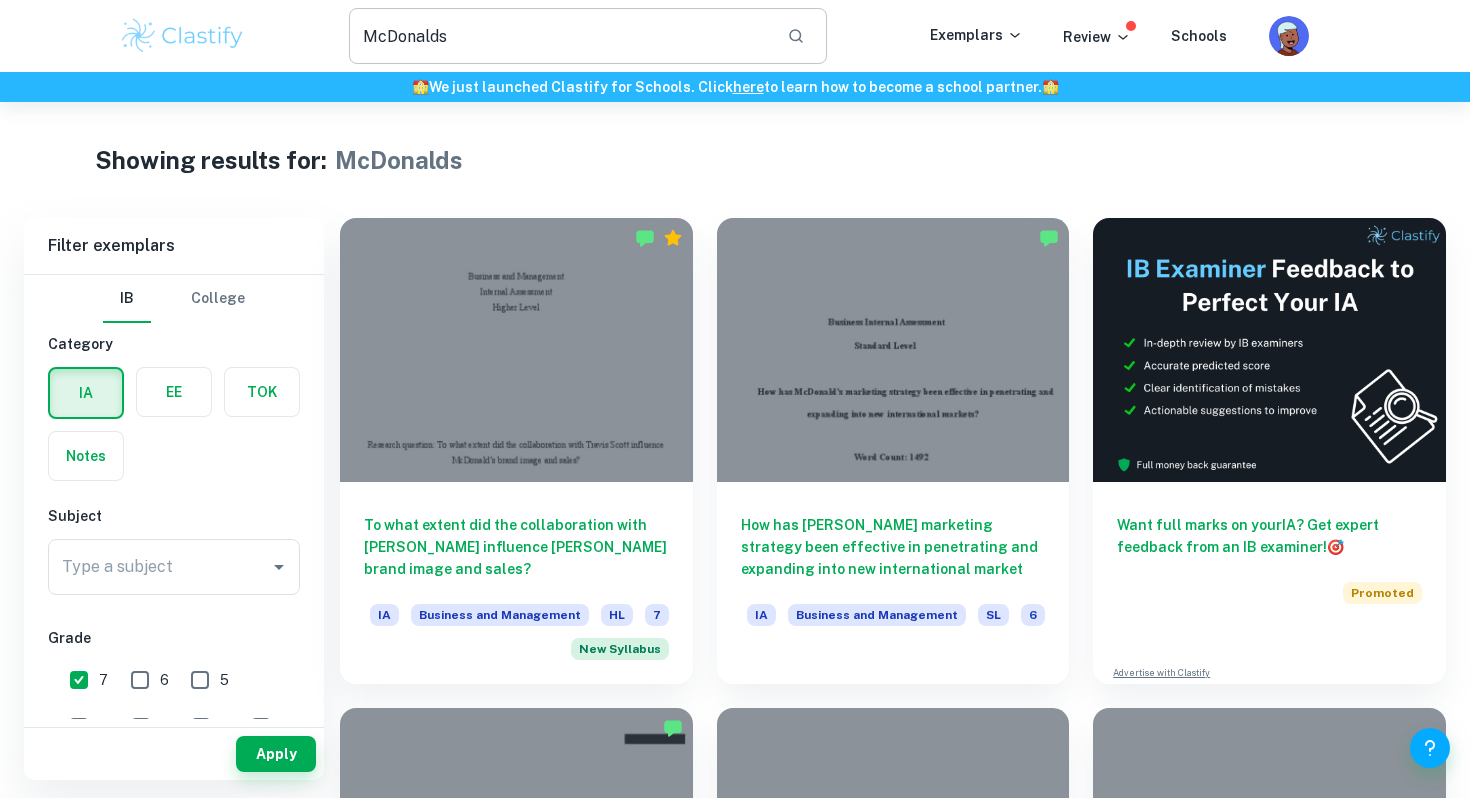 click 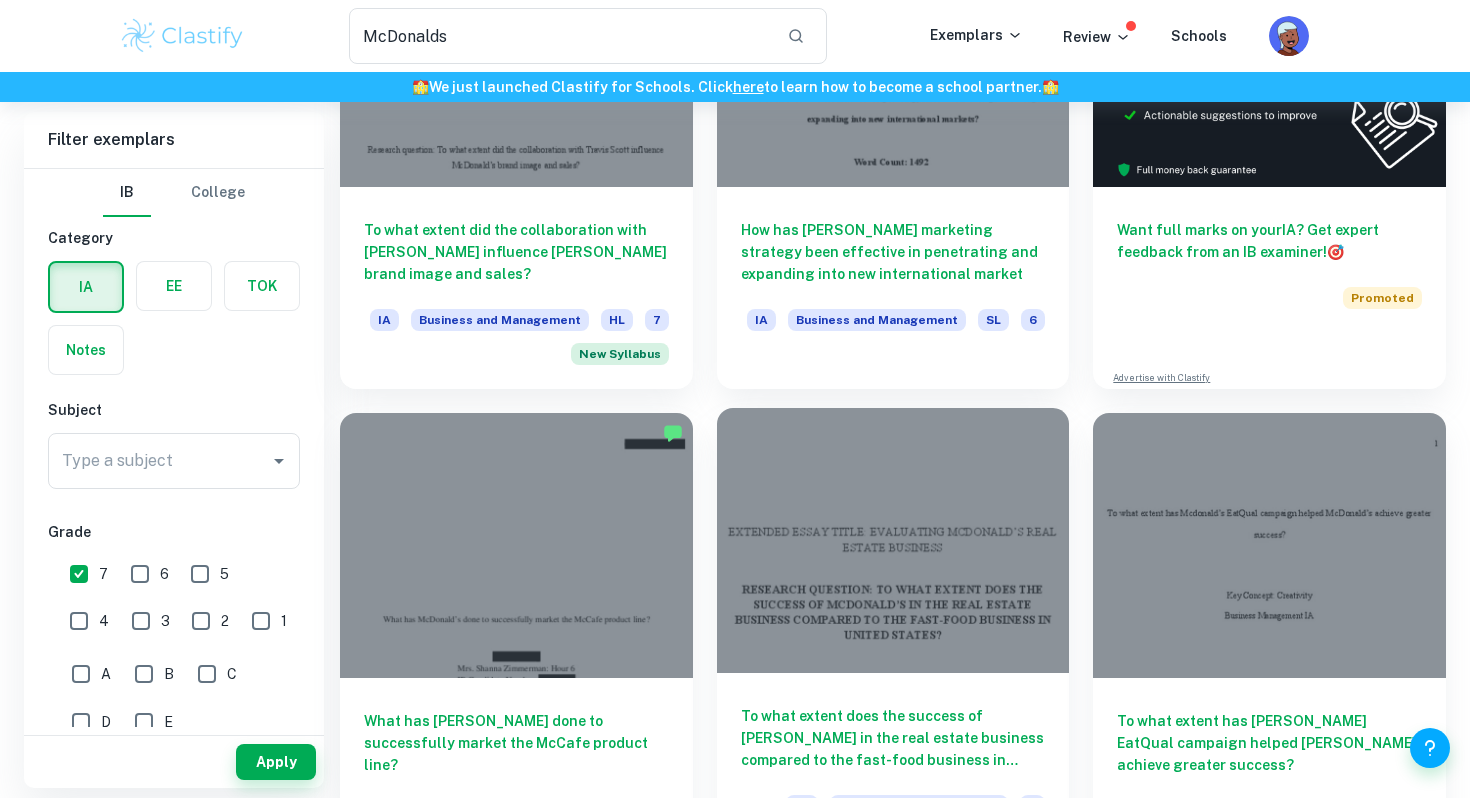 scroll, scrollTop: 0, scrollLeft: 0, axis: both 